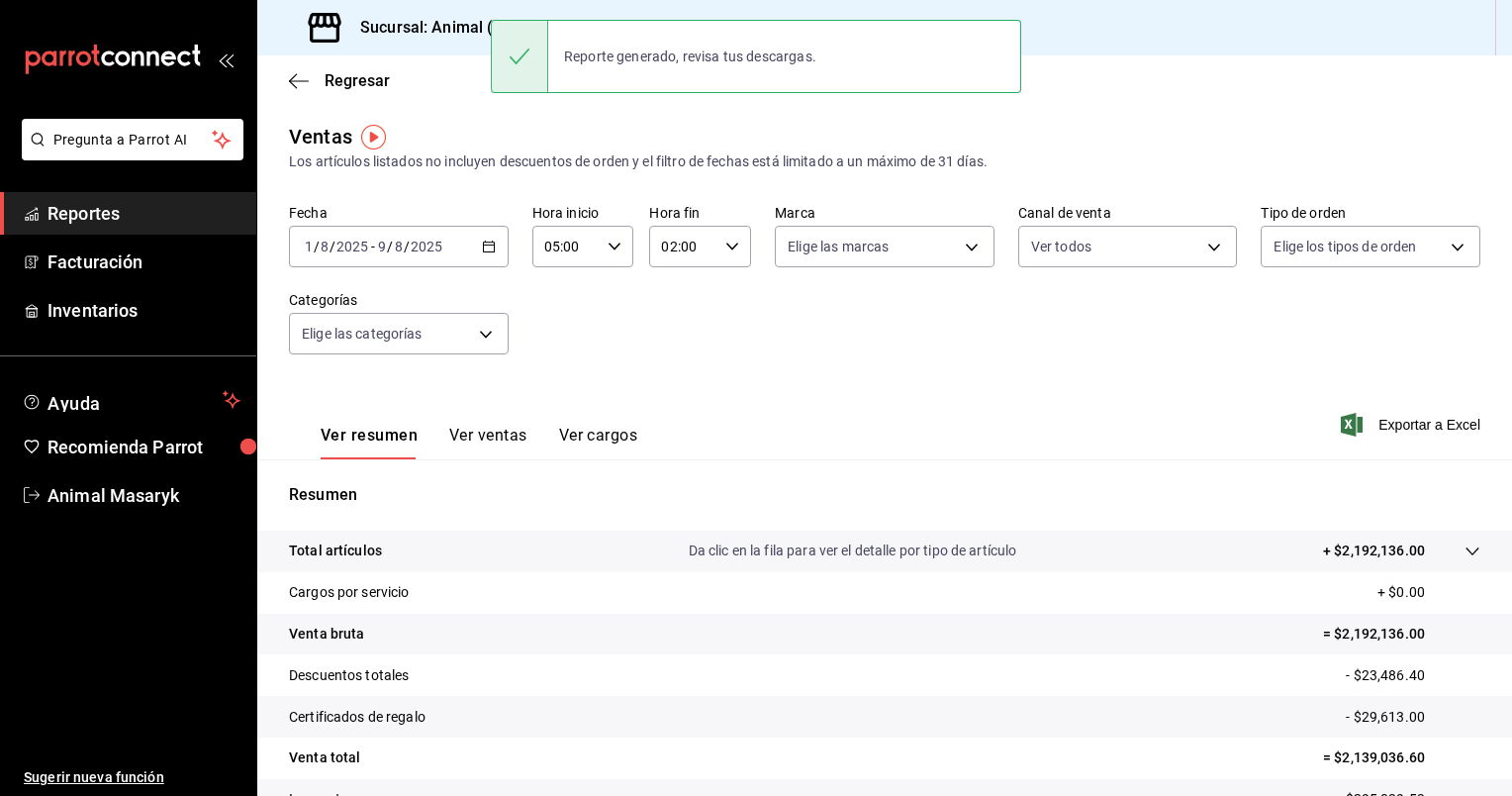 scroll, scrollTop: 0, scrollLeft: 0, axis: both 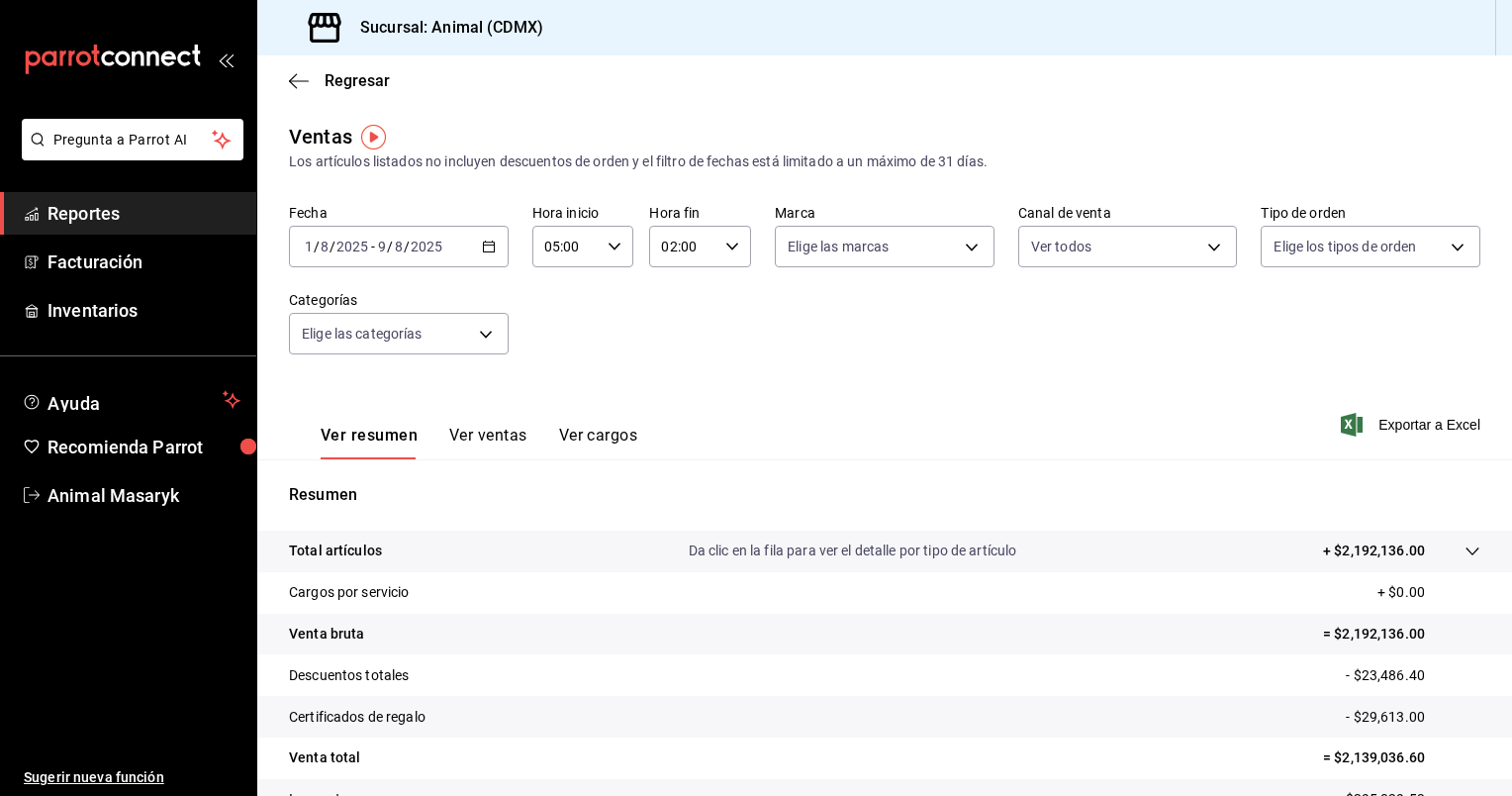 click on "02:00" at bounding box center (683, 247) 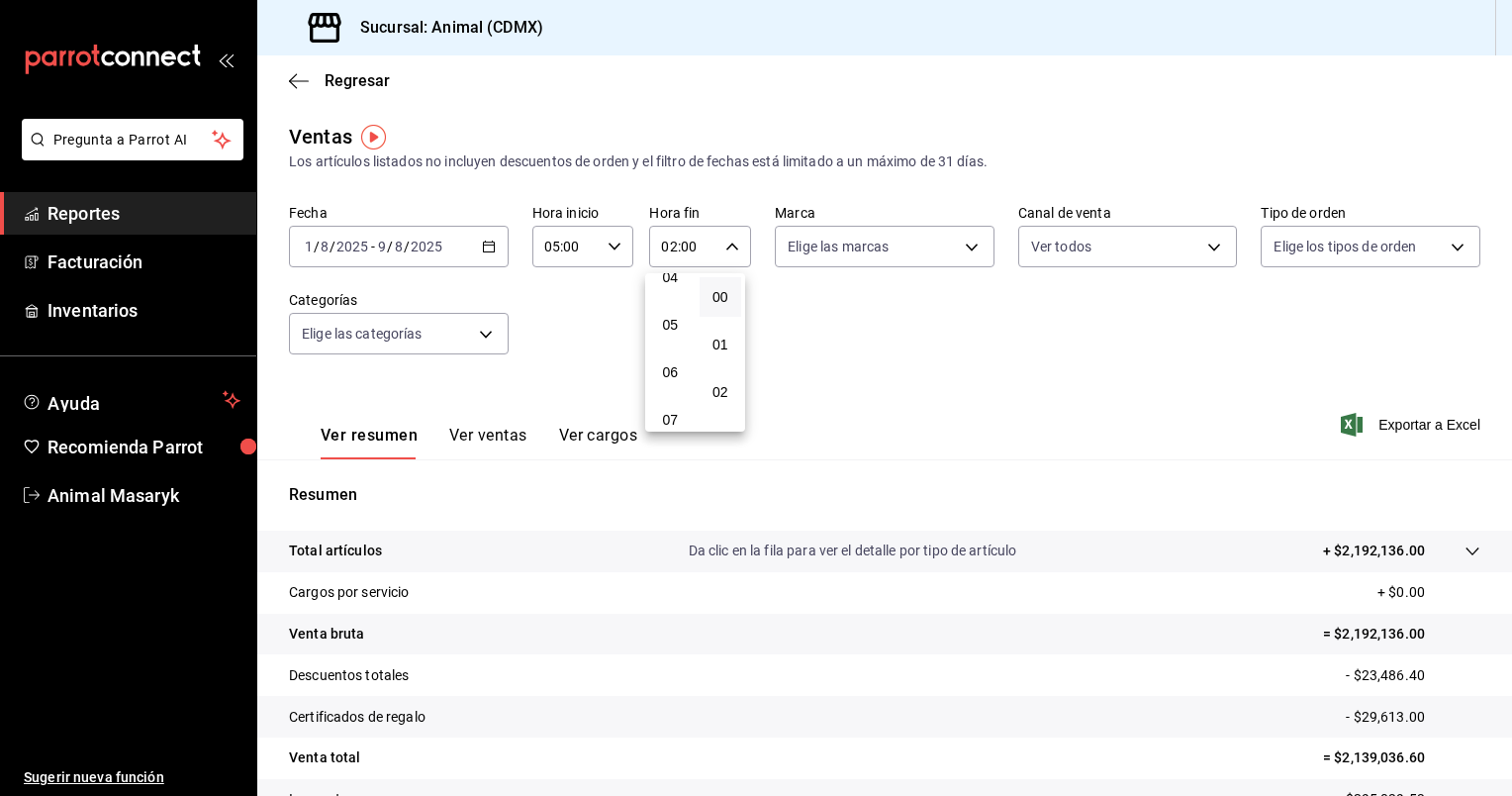 scroll, scrollTop: 218, scrollLeft: 0, axis: vertical 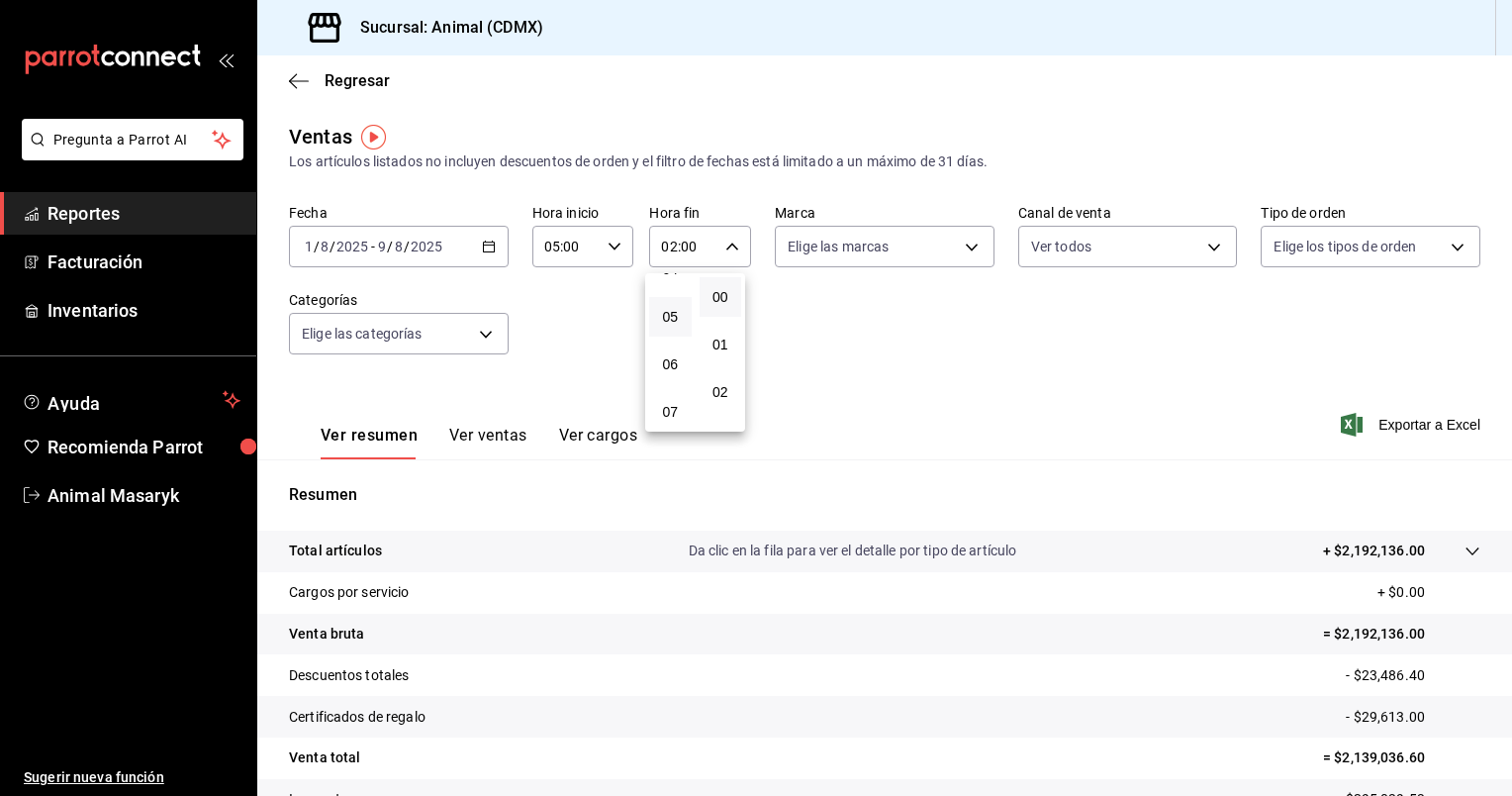 click on "05" at bounding box center [670, 317] 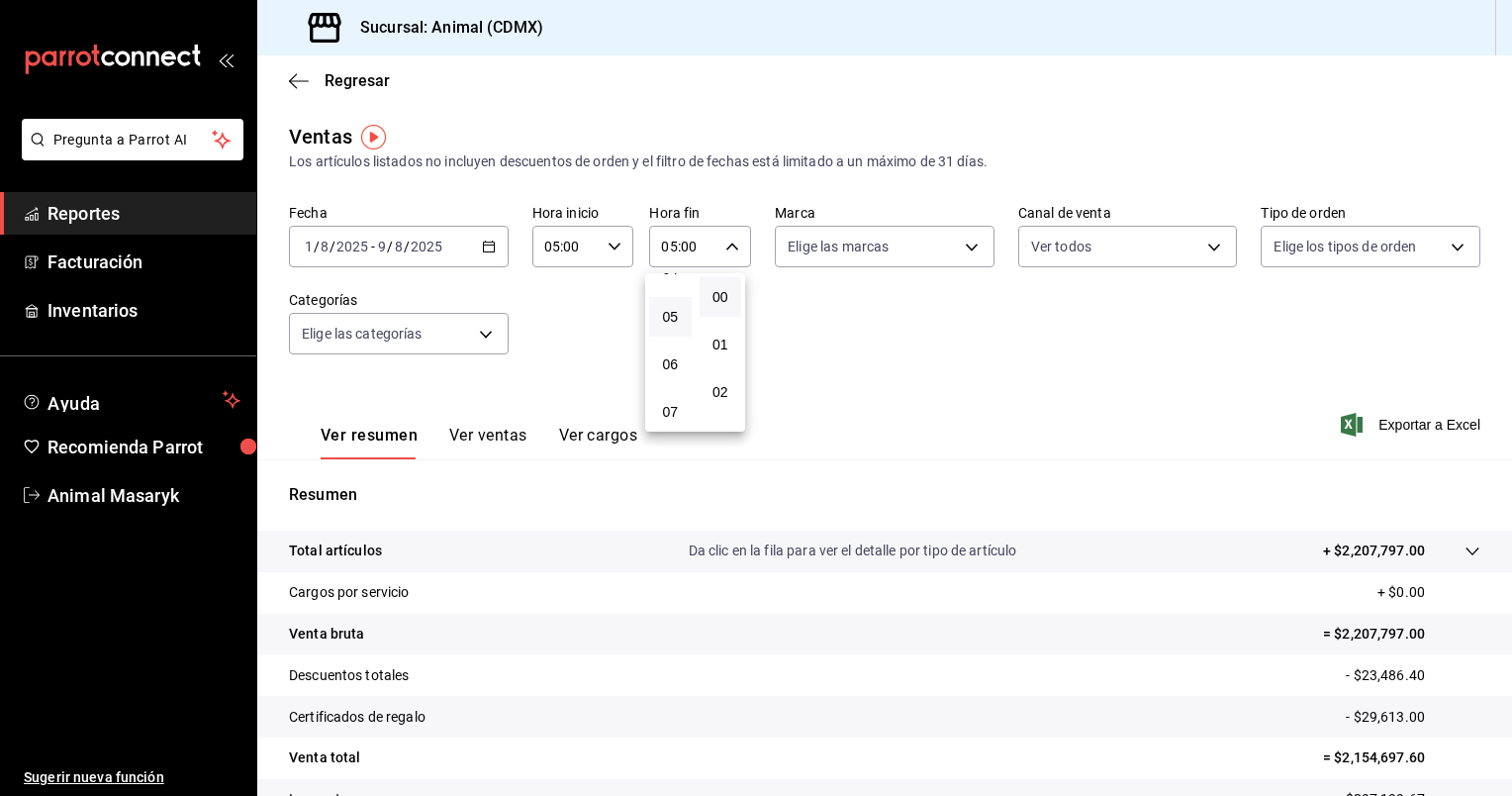 click at bounding box center (756, 398) 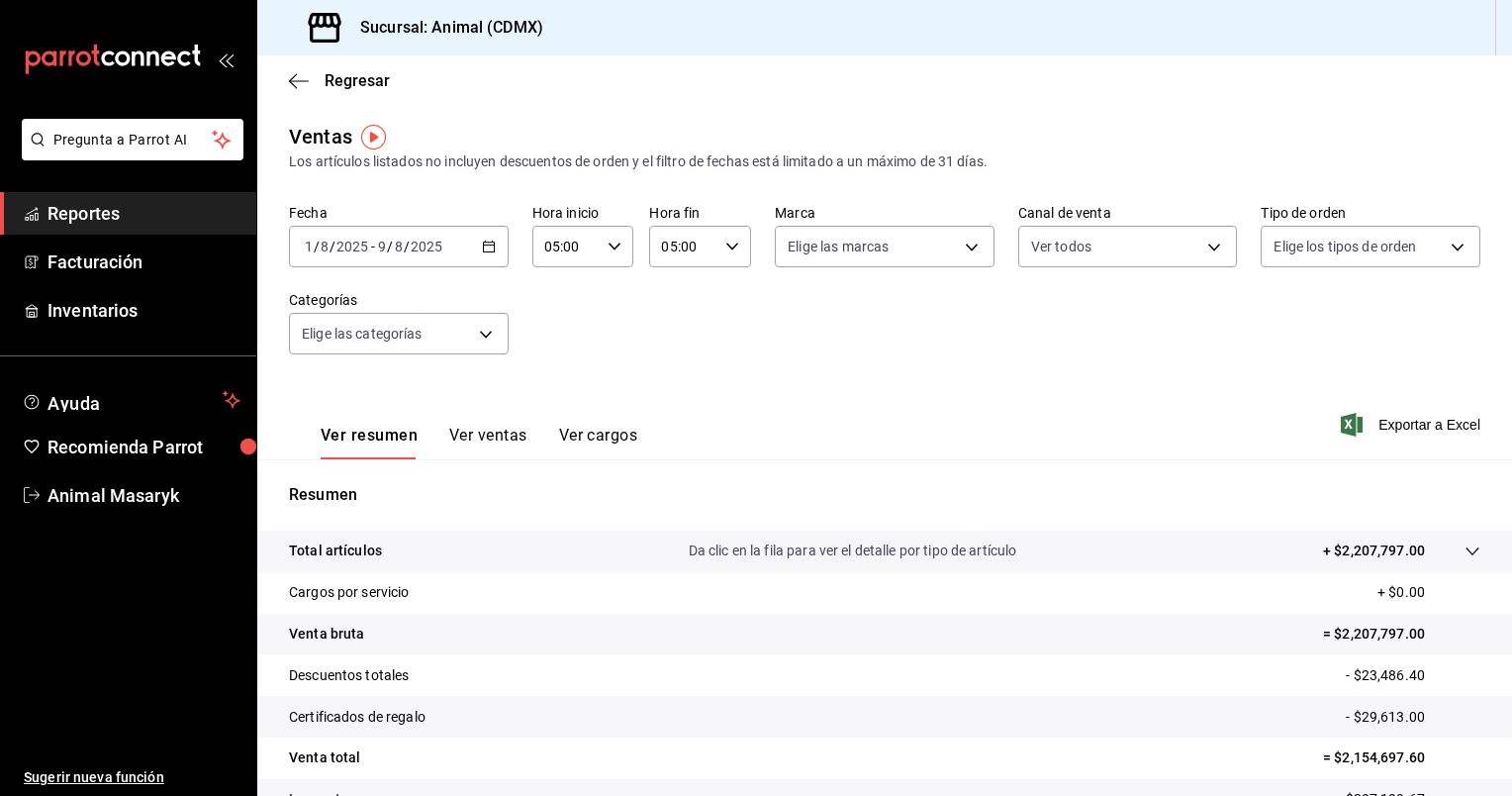 click on "2025-08-01 1 / 8 / 2025 - 2025-08-09 9 / 8 / 2025" at bounding box center (399, 247) 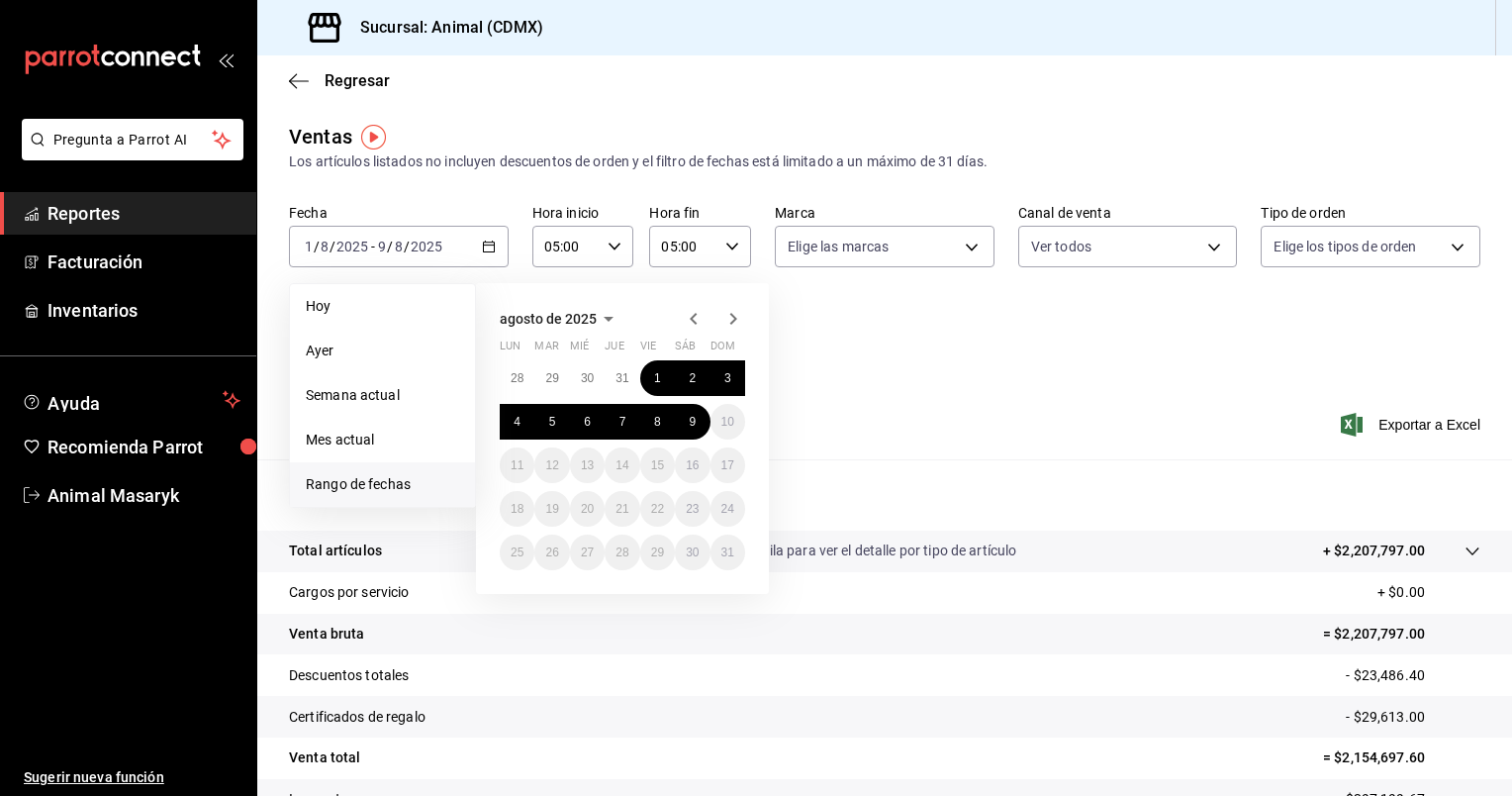 click on "agosto de 2025 lun mar mié jue vie sáb dom 28 29 30 31 1 2 3 4 5 6 7 8 9 10 11 12 13 14 15 16 17 18 19 20 21 22 23 24 25 26 27 28 29 30 31" at bounding box center (649, 431) 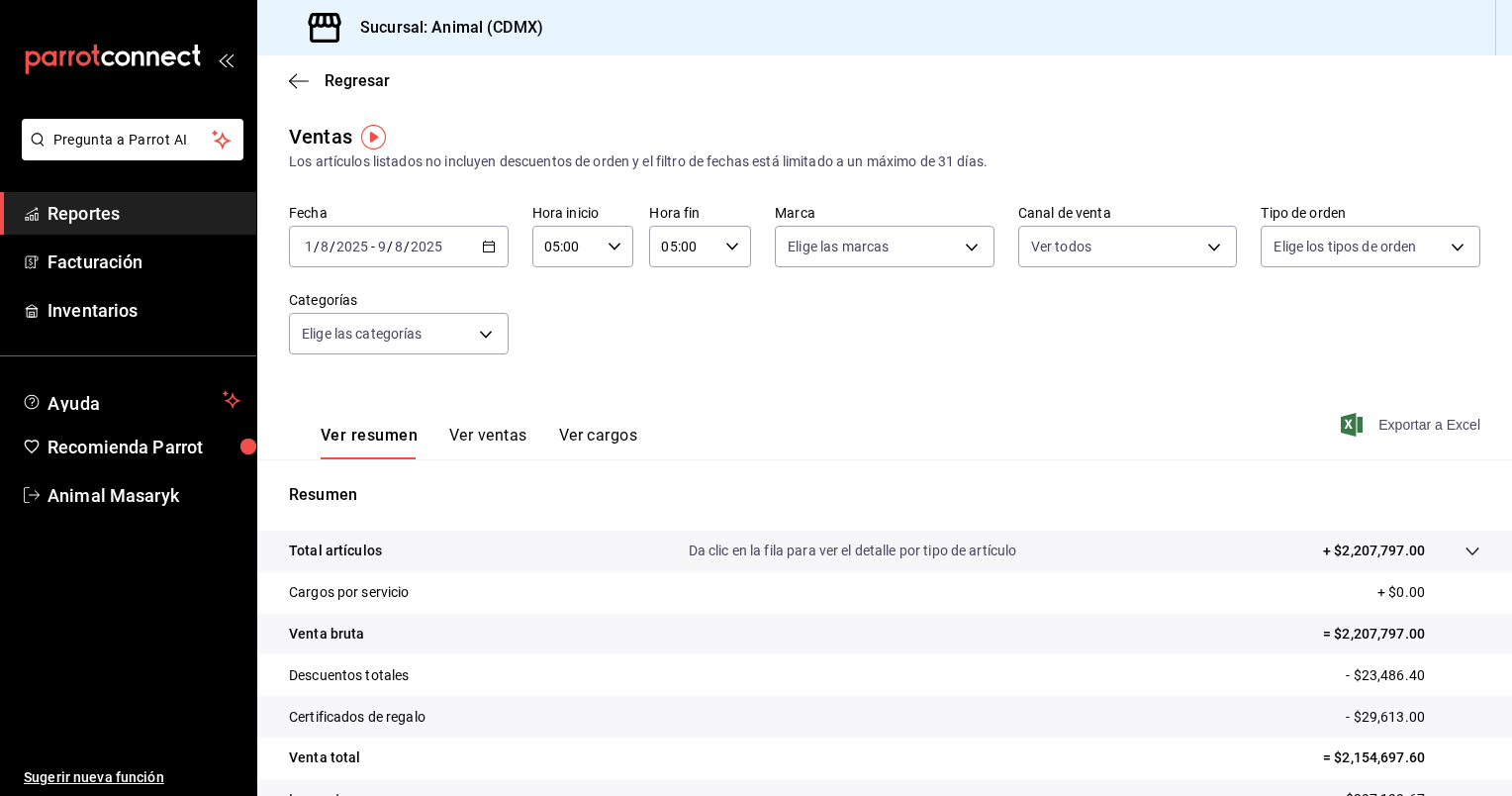 click on "Exportar a Excel" at bounding box center [1412, 425] 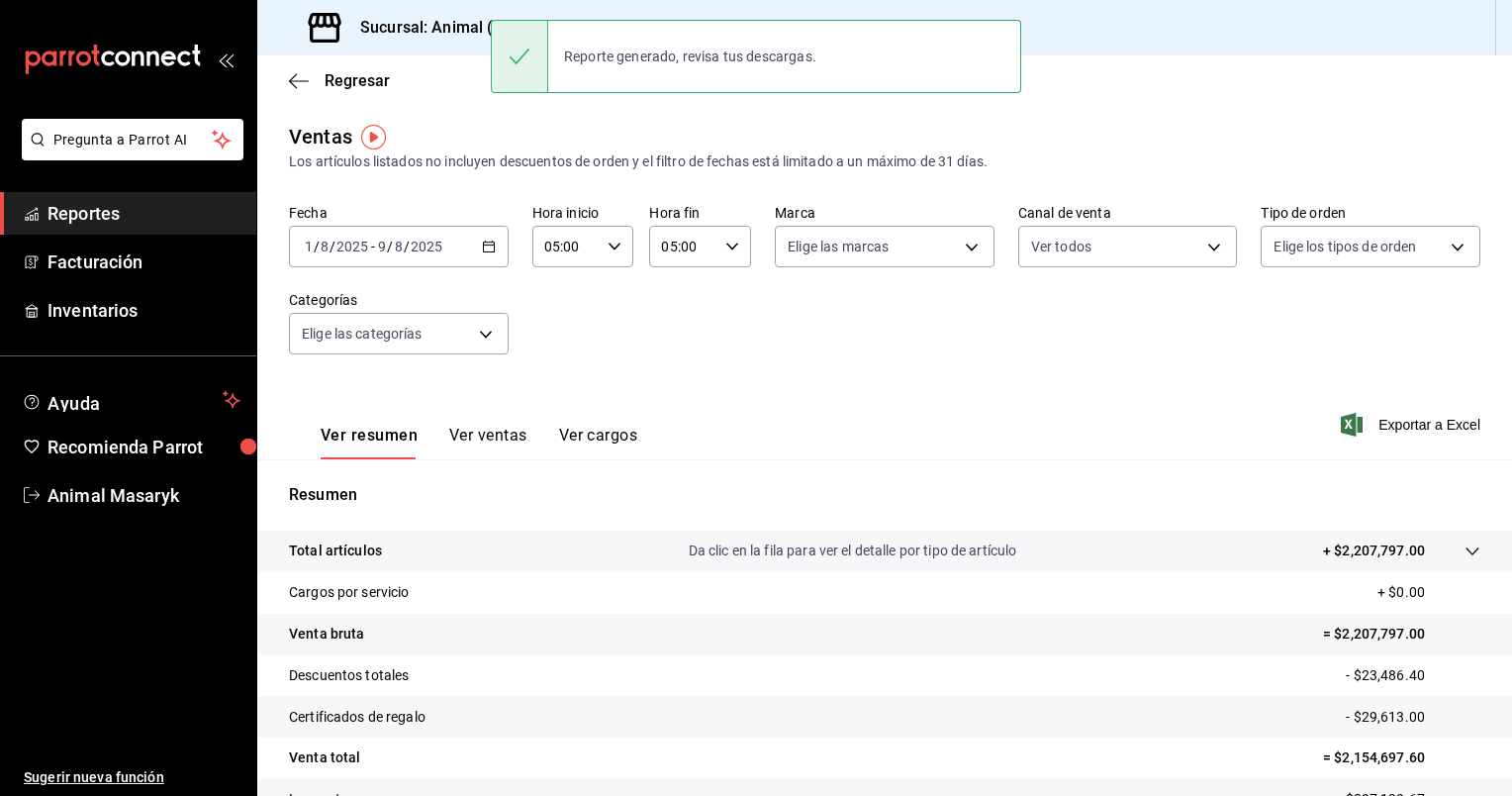click on "Fecha 2025-08-01 1 / 8 / 2025 - 2025-08-09 9 / 8 / 2025 Hora inicio 05:00 Hora inicio Hora fin 05:00 Hora fin Marca Elige las marcas Canal de venta Ver todos PARROT,UBER_EATS,RAPPI,DIDI_FOOD,ONLINE Tipo de orden Elige los tipos de orden Categorías Elige las categorías" at bounding box center [885, 291] 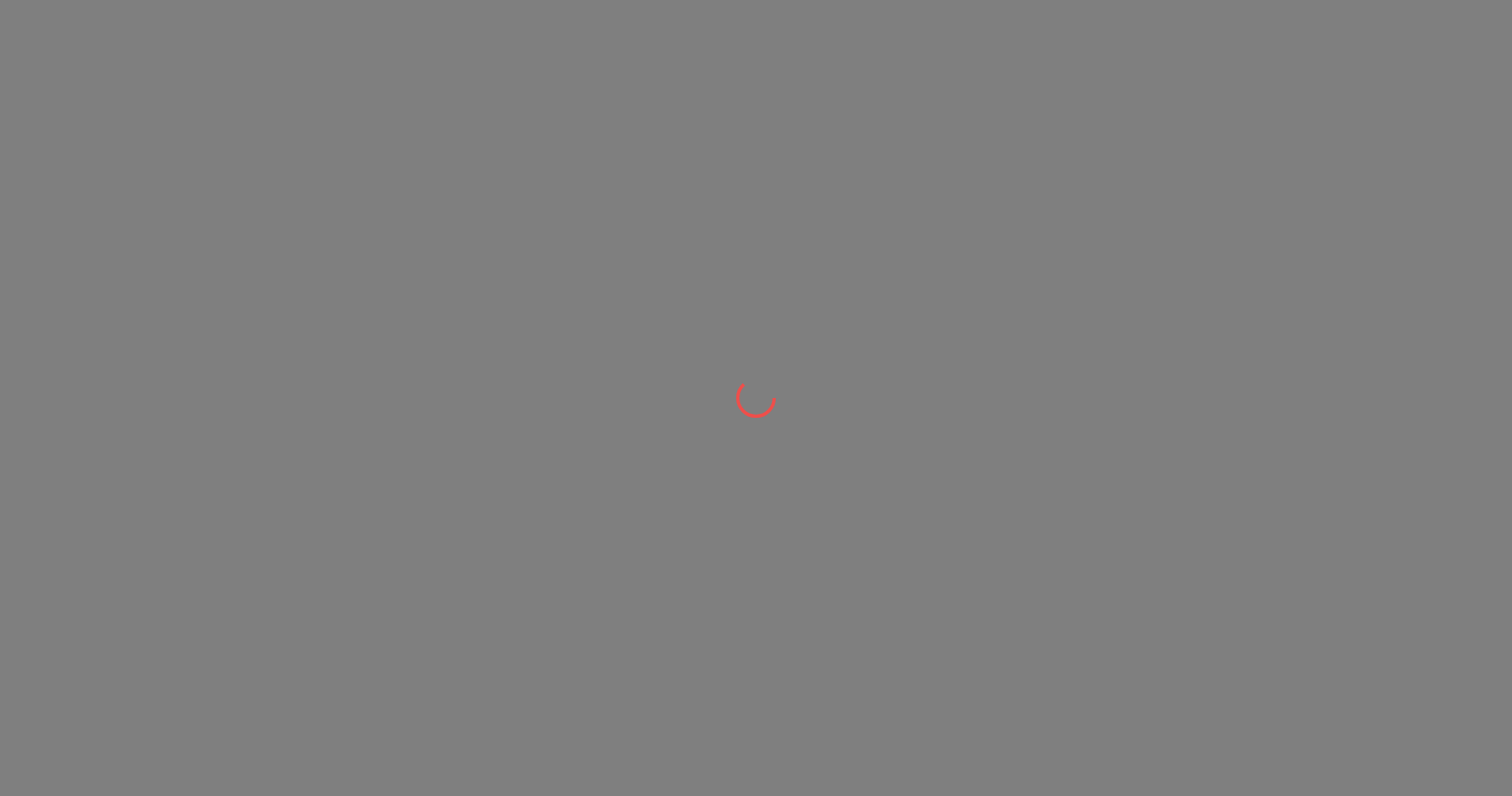 scroll, scrollTop: 0, scrollLeft: 0, axis: both 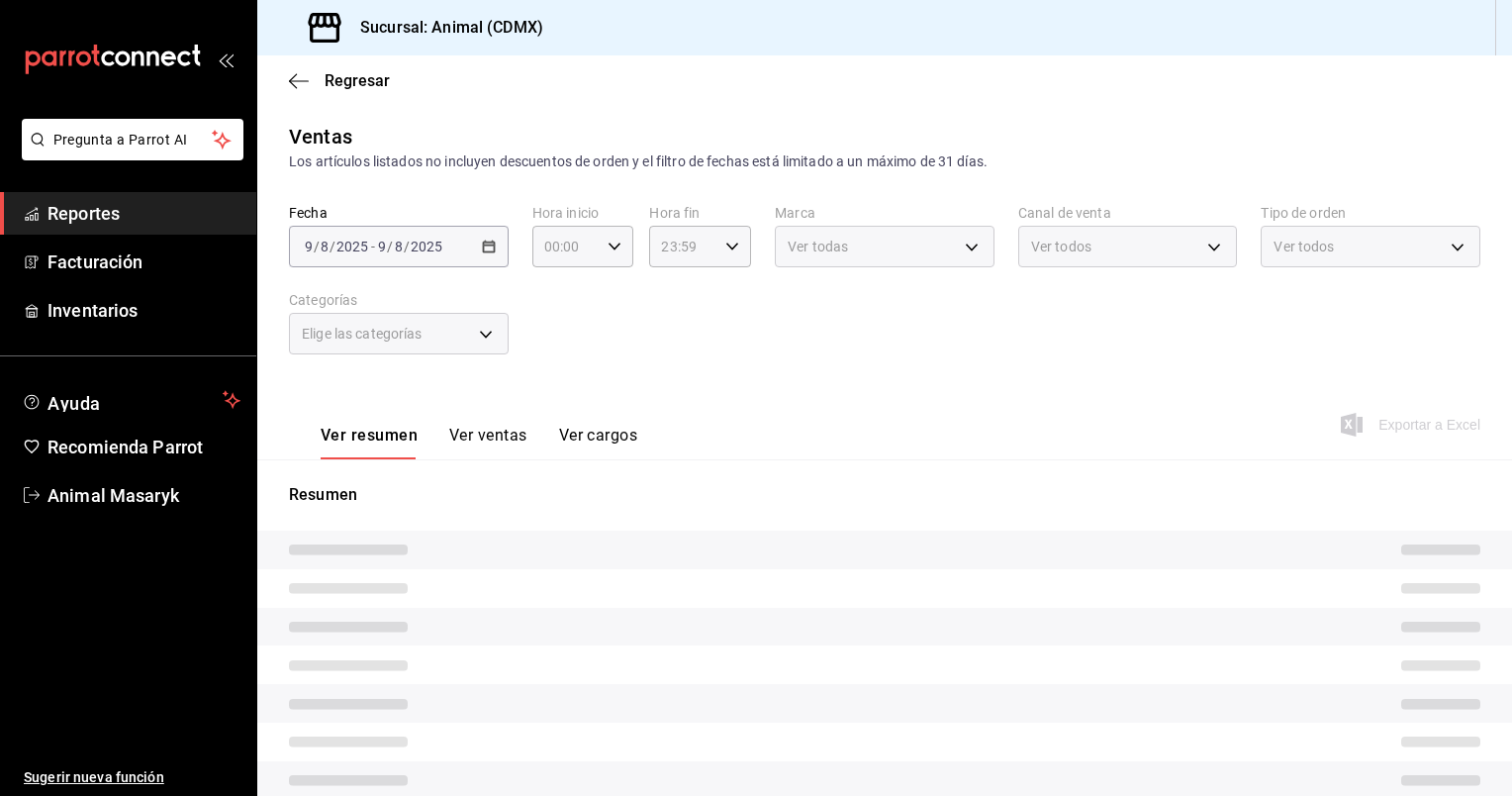 type on "05:00" 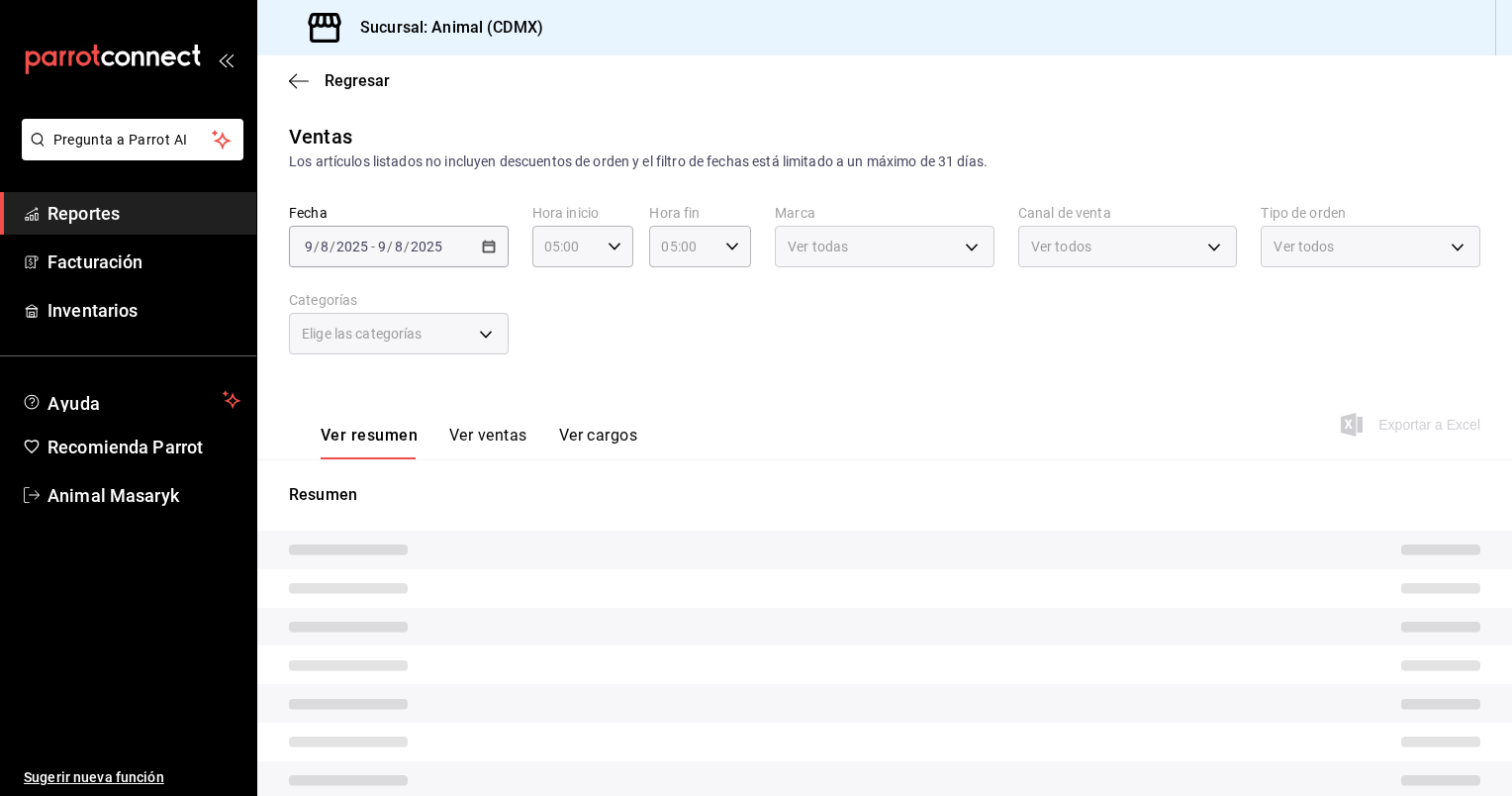 type on "PARROT,UBER_EATS,RAPPI,DIDI_FOOD,ONLINE" 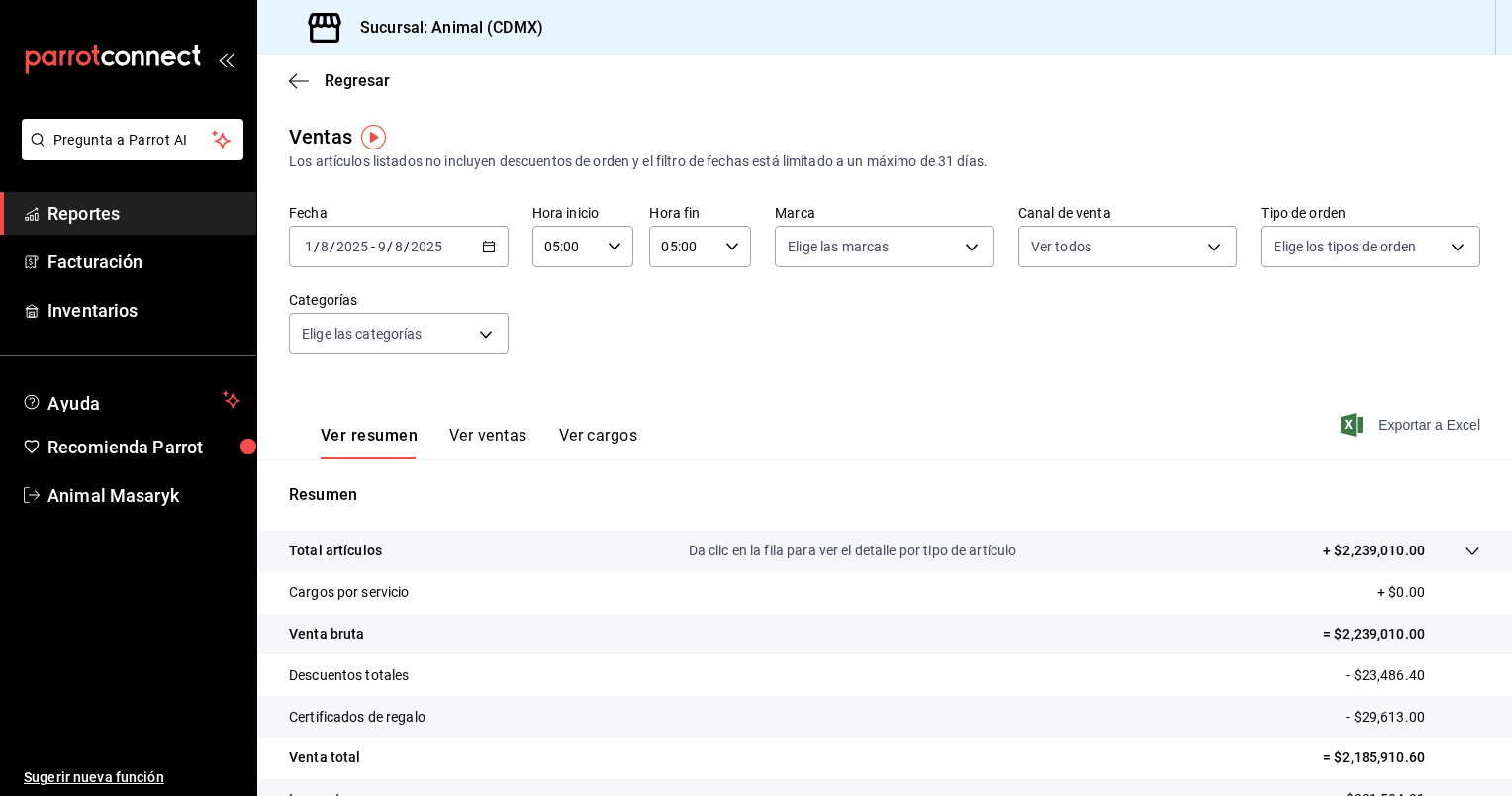 click on "Exportar a Excel" at bounding box center (1412, 425) 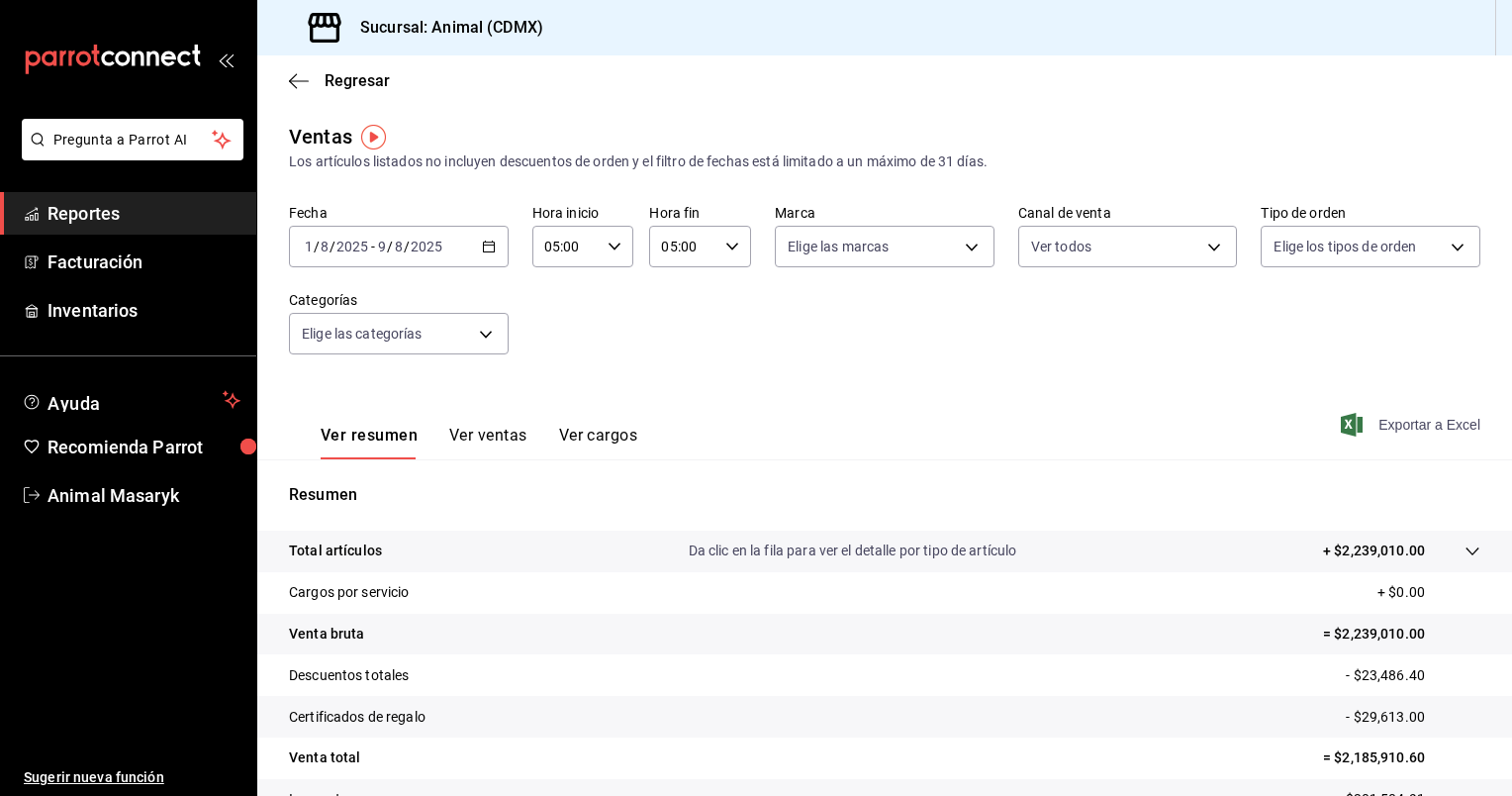 click on "Exportar a Excel" at bounding box center [1412, 425] 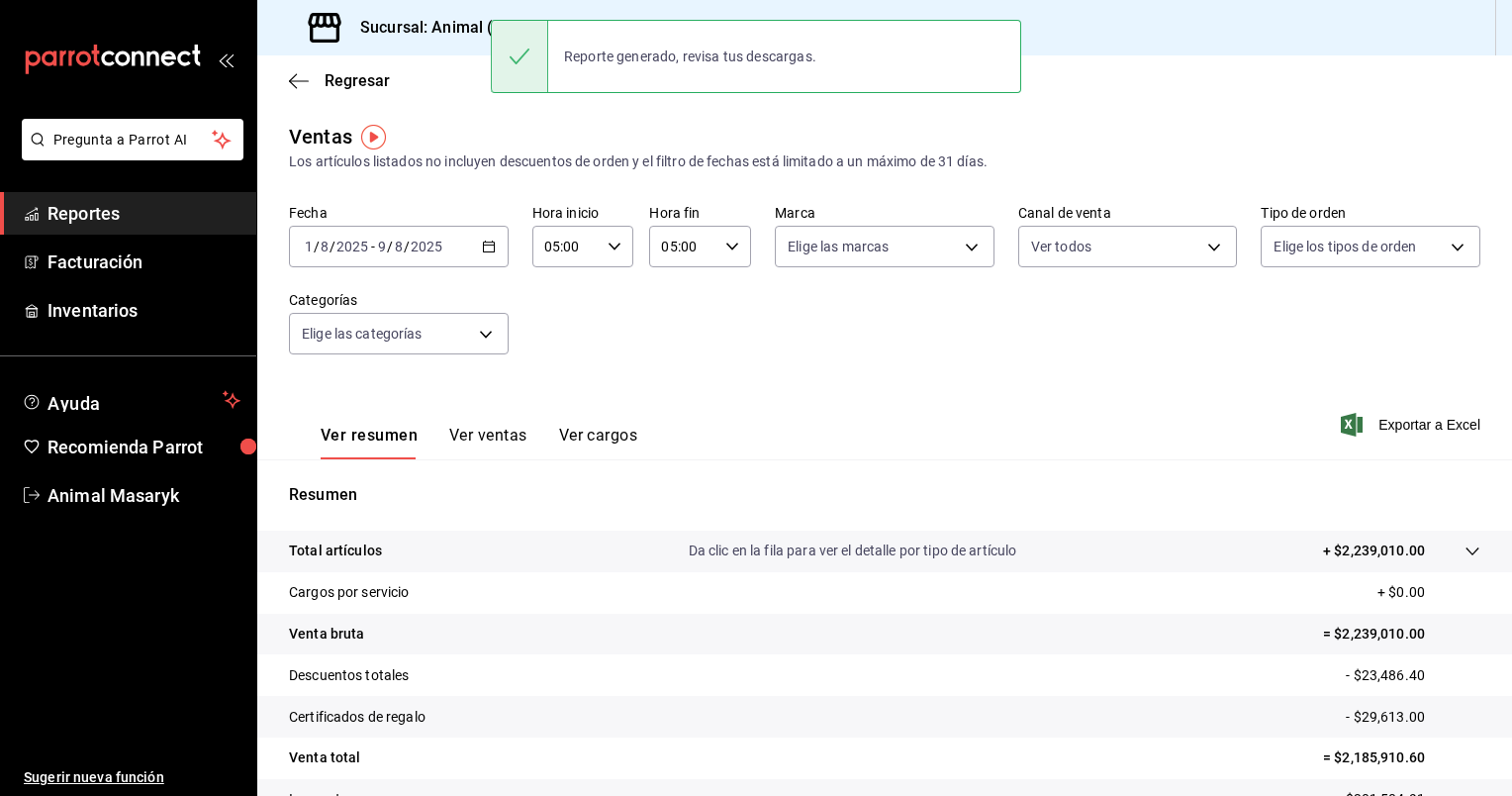 click on "Ventas Los artículos listados no incluyen descuentos de orden y el filtro de fechas está limitado a un máximo de 31 días." at bounding box center (885, 147) 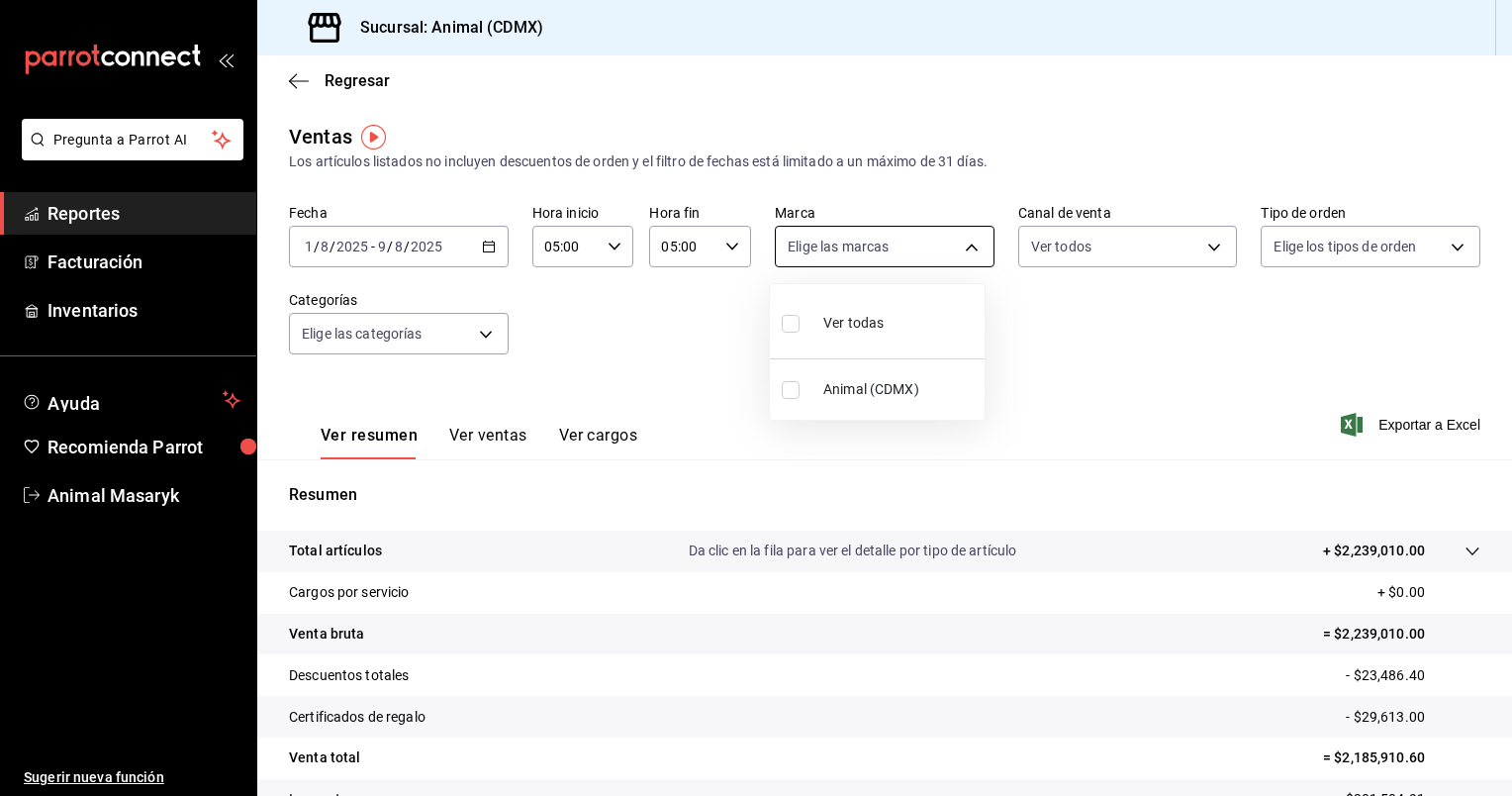 click on "Pregunta a Parrot AI Reportes   Facturación   Inventarios   Ayuda Recomienda Parrot   Animal Masaryk   Sugerir nueva función   Sucursal: Animal ([CITY]) Regresar Ventas Los artículos listados no incluyen descuentos de orden y el filtro de fechas está limitado a un máximo de 31 días. Fecha [DATE] 1 / 8 / [DATE] - [DATE] 9 / 8 / [DATE] Hora inicio 05:00 Hora inicio Hora fin 05:00 Hora fin Marca Elige las marcas Canal de venta Ver todos PARROT,UBER_EATS,RAPPI,DIDI_FOOD,ONLINE Tipo de orden Elige los tipos de orden Categorías Elige las categorías Ver resumen Ver ventas Ver cargos Exportar a Excel Resumen Total artículos Da clic en la fila para ver el detalle por tipo de artículo + $2,239,010.00 Cargos por servicio + $0.00 Venta bruta = $2,239,010.00 Descuentos totales - $23,486.40 Certificados de regalo - $29,613.00 Venta total = $2,185,910.60 Impuestos - $301,504.91 Venta neta = $1,884,405.69 Pregunta a Parrot AI Reportes   Facturación   Inventarios   Ayuda Recomienda Parrot   Animal Masaryk" at bounding box center (756, 398) 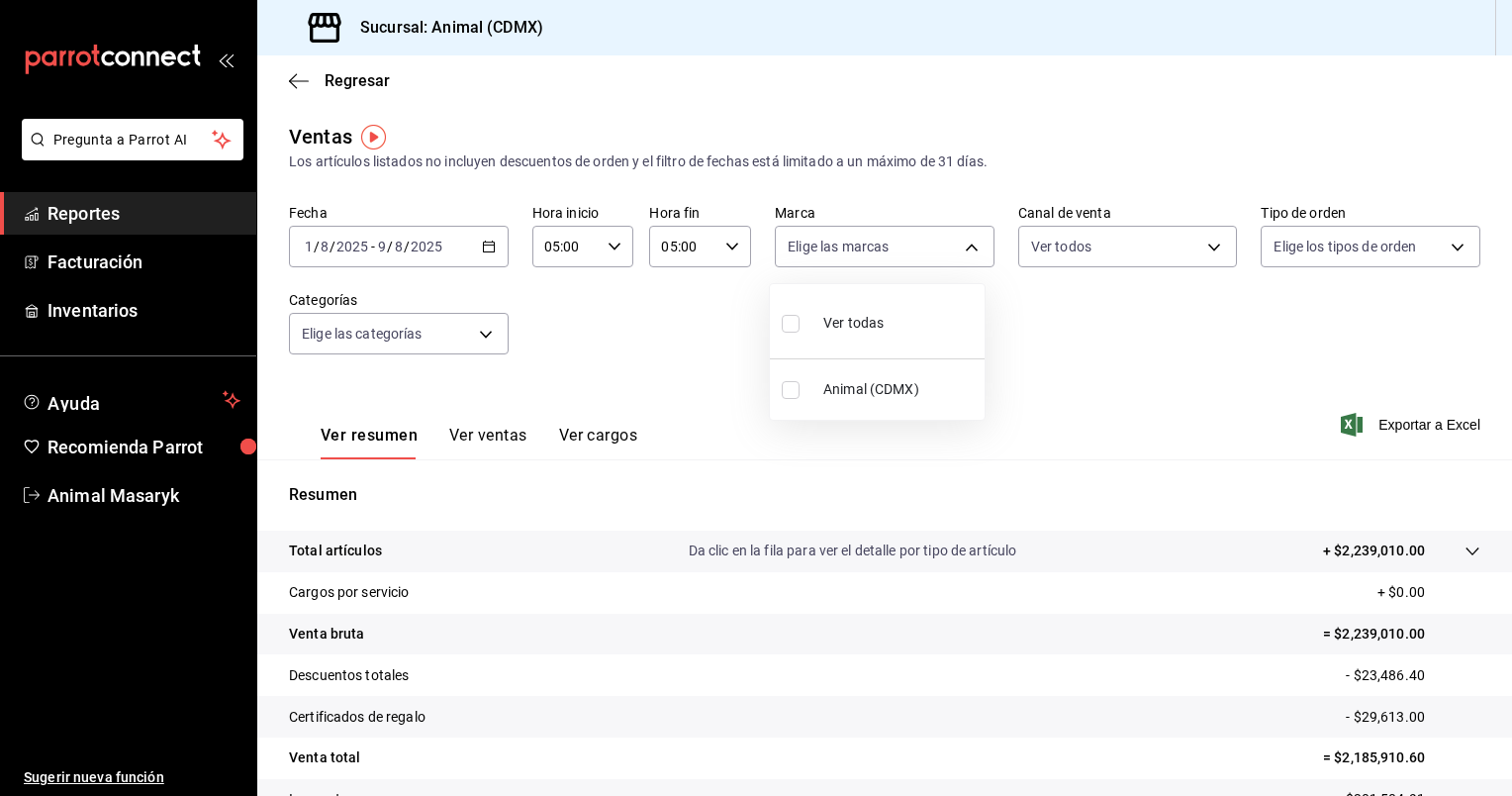 click on "Ver todas" at bounding box center [832, 321] 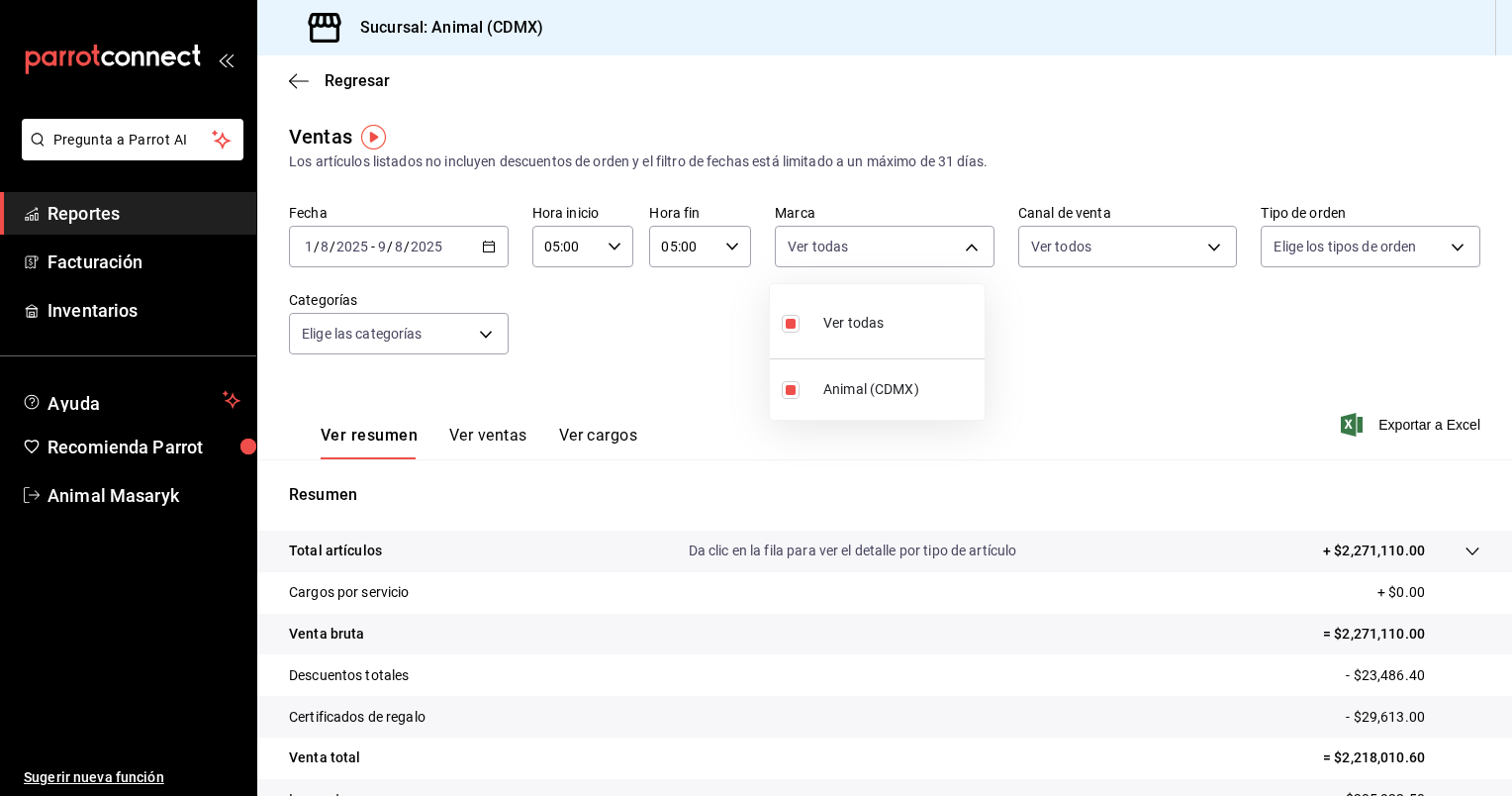 click at bounding box center [756, 398] 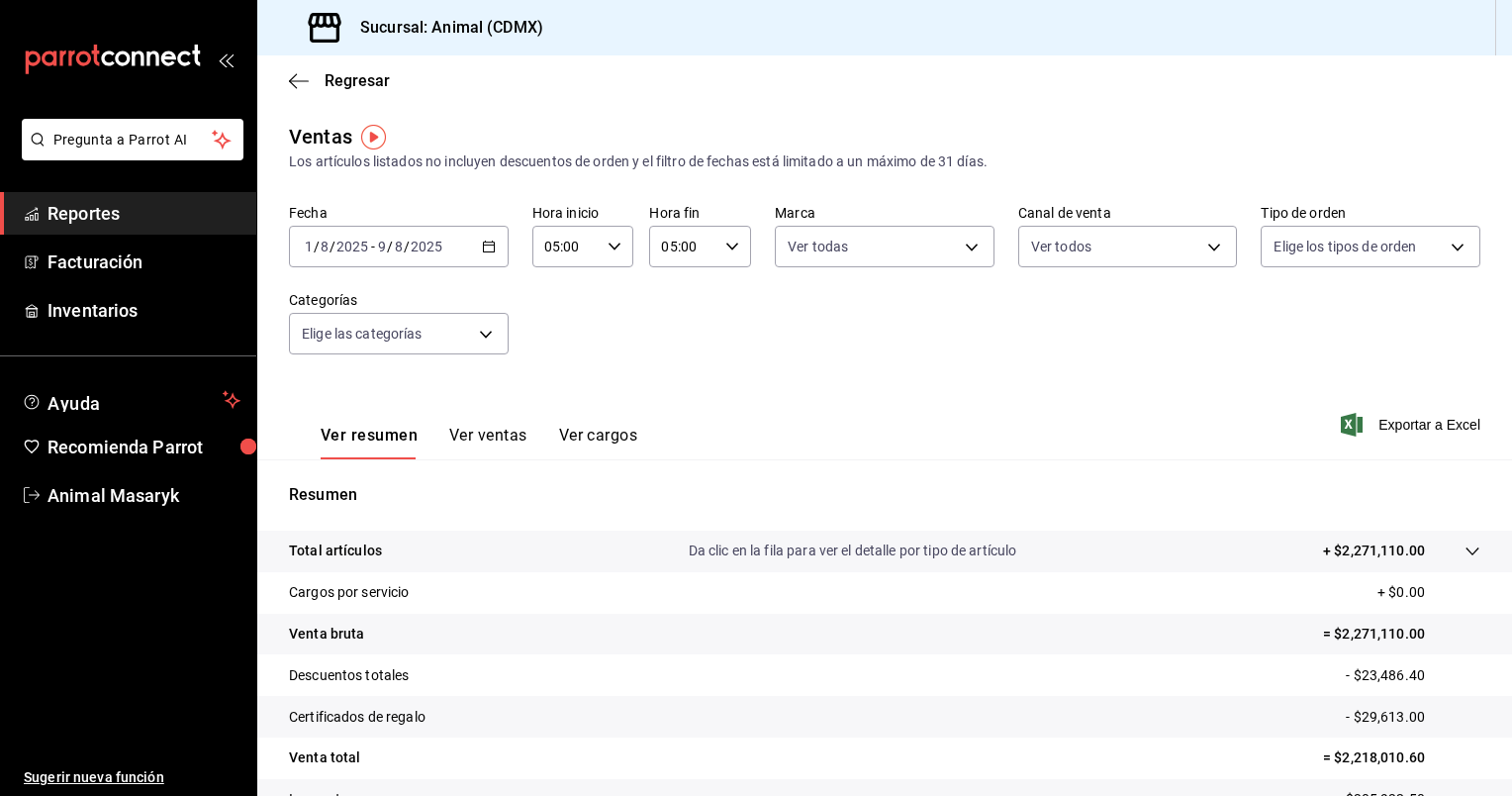click on "Pregunta a Parrot AI Reportes   Facturación   Inventarios   Ayuda Recomienda Parrot   Animal Masaryk   Sugerir nueva función   Sucursal: Animal ([CITY]) Regresar Ventas Los artículos listados no incluyen descuentos de orden y el filtro de fechas está limitado a un máximo de 31 días. Fecha [DATE] 1 / 8 / [DATE] - [DATE] 9 / 8 / [DATE] Hora inicio 05:00 Hora inicio Hora fin 05:00 Hora fin Marca Ver todas cb0f6aec-1481-4e37-861c-bab9b3a65b14 Canal de venta Ver todos PARROT,UBER_EATS,RAPPI,DIDI_FOOD,ONLINE Tipo de orden Elige los tipos de orden Categorías Elige las categorías Ver resumen Ver ventas Ver cargos Exportar a Excel Resumen Total artículos Da clic en la fila para ver el detalle por tipo de artículo + $2,271,110.00 Cargos por servicio + $0.00 Venta bruta = $2,271,110.00 Descuentos totales - $23,486.40 Certificados de regalo - $29,613.00 Venta total = $2,218,010.60 Impuestos - $305,932.50 Venta neta = $1,912,078.10 Pregunta a Parrot AI Reportes   Facturación   Inventarios   Ayuda" at bounding box center (756, 398) 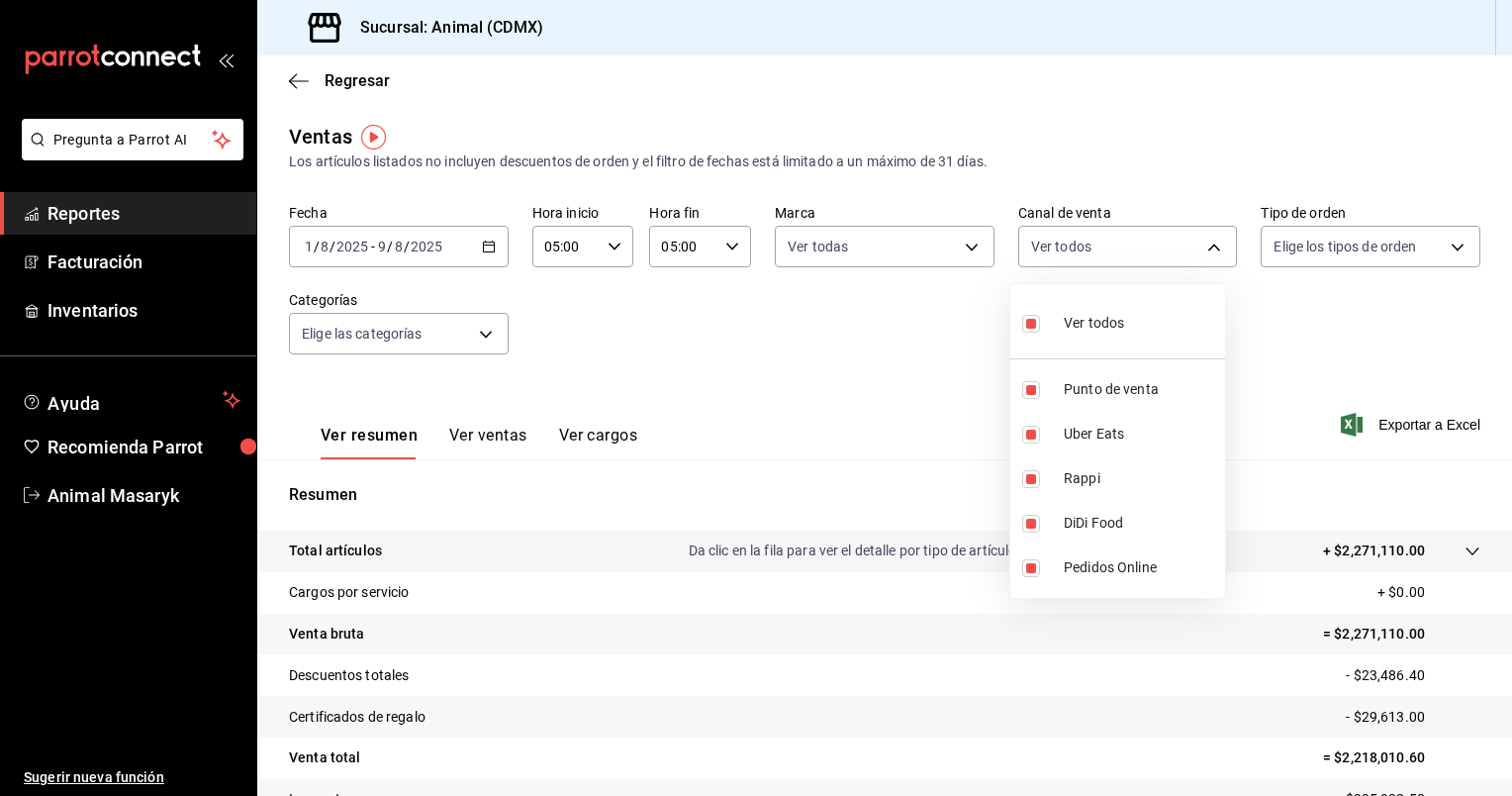 click at bounding box center (756, 398) 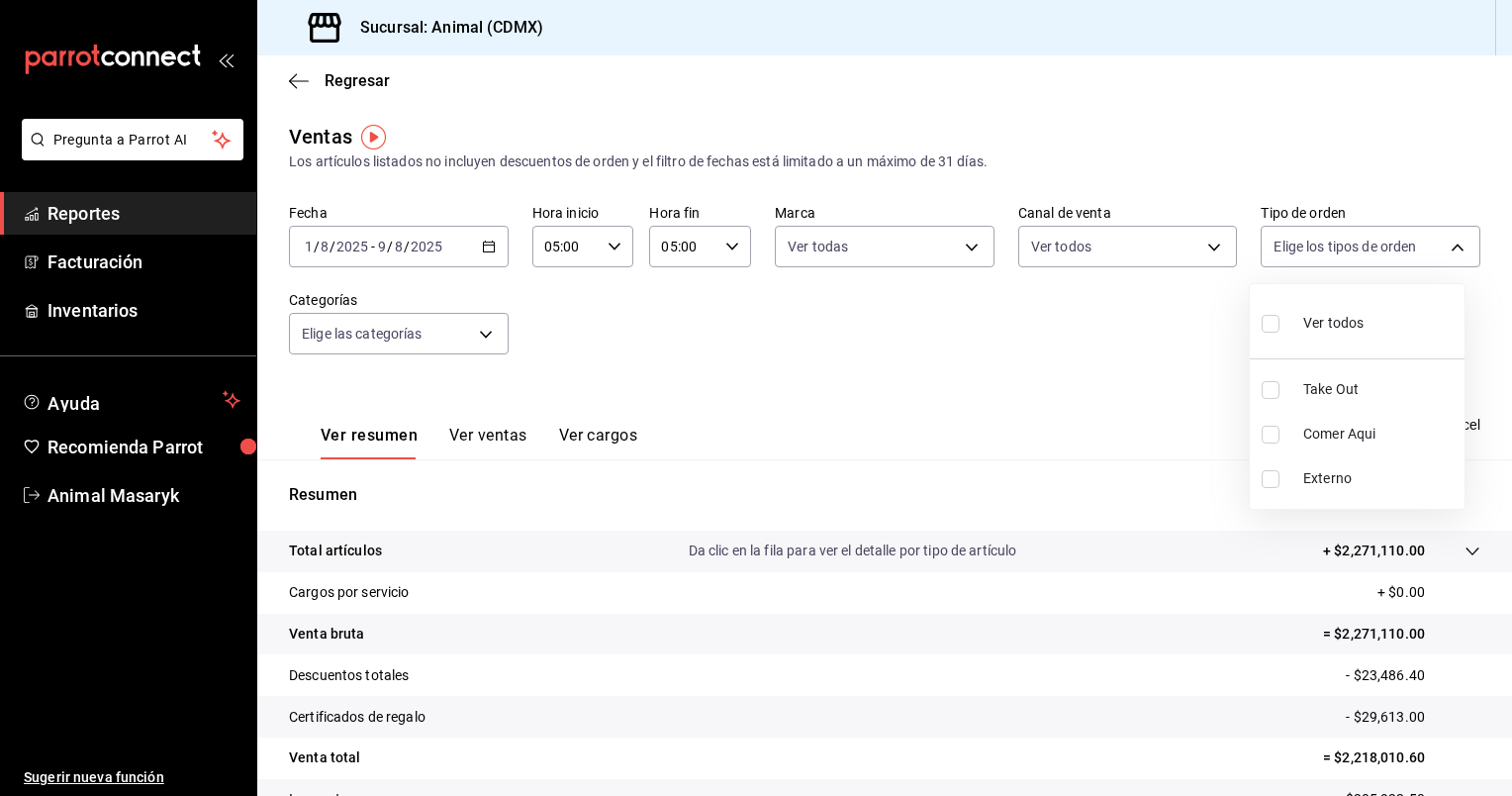 click on "Pregunta a Parrot AI Reportes   Facturación   Inventarios   Ayuda Recomienda Parrot   Animal Masaryk   Sugerir nueva función   Sucursal: Animal ([CITY]) Regresar Ventas Los artículos listados no incluyen descuentos de orden y el filtro de fechas está limitado a un máximo de 31 días. Fecha [DATE] 1 / 8 / [DATE] - [DATE] 9 / 8 / [DATE] Hora inicio 05:00 Hora inicio Hora fin 05:00 Hora fin Marca Ver todas cb0f6aec-1481-4e37-861c-bab9b3a65b14 Canal de venta Ver todos PARROT,UBER_EATS,RAPPI,DIDI_FOOD,ONLINE Tipo de orden Elige los tipos de orden Categorías Elige las categorías Ver resumen Ver ventas Ver cargos Exportar a Excel Resumen Total artículos Da clic en la fila para ver el detalle por tipo de artículo + $2,271,110.00 Cargos por servicio + $0.00 Venta bruta = $2,271,110.00 Descuentos totales - $23,486.40 Certificados de regalo - $29,613.00 Venta total = $2,218,010.60 Impuestos - $305,932.50 Venta neta = $1,912,078.10 Pregunta a Parrot AI Reportes   Facturación   Inventarios   Ayuda" at bounding box center (756, 398) 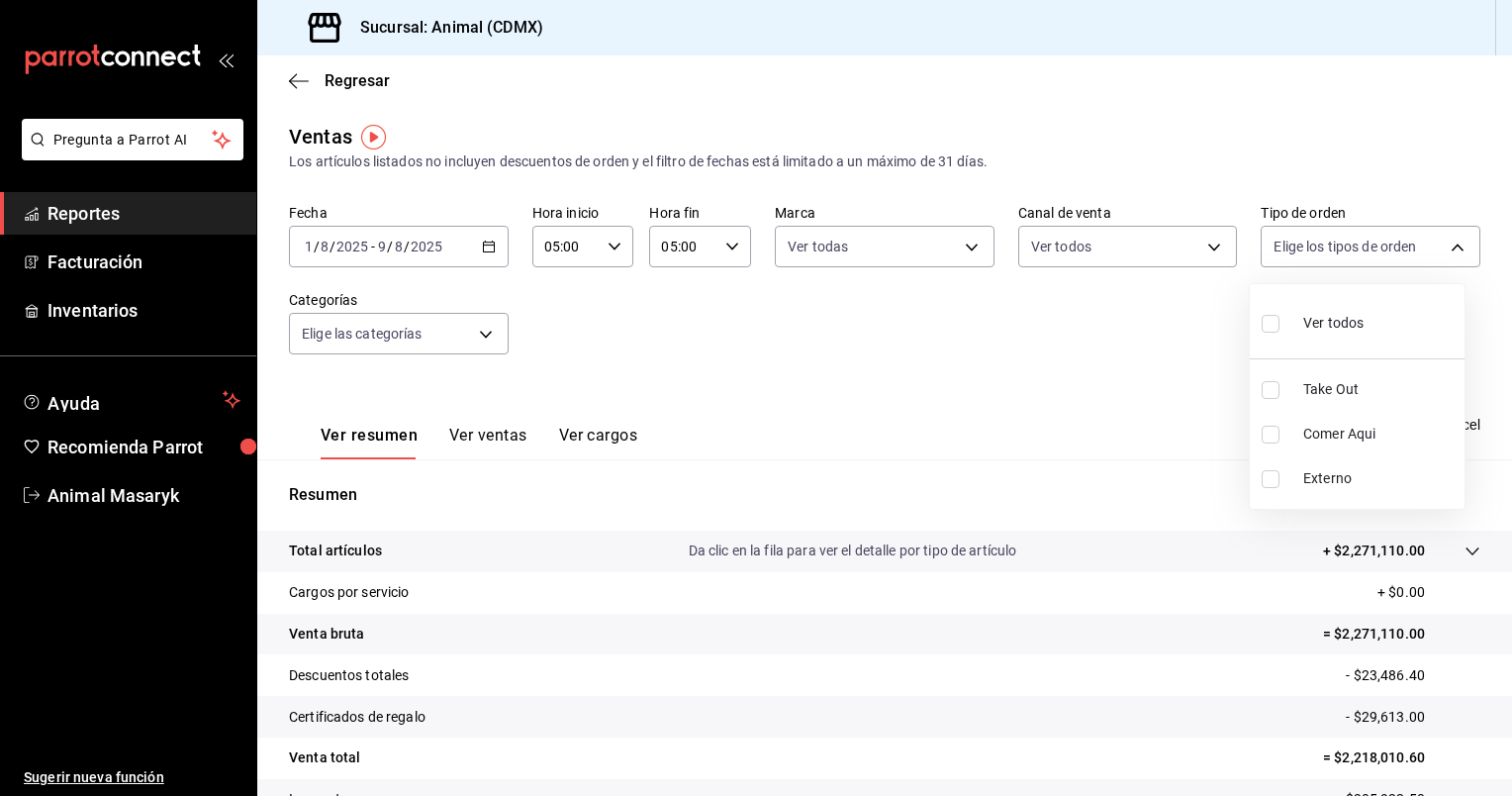 click at bounding box center (756, 398) 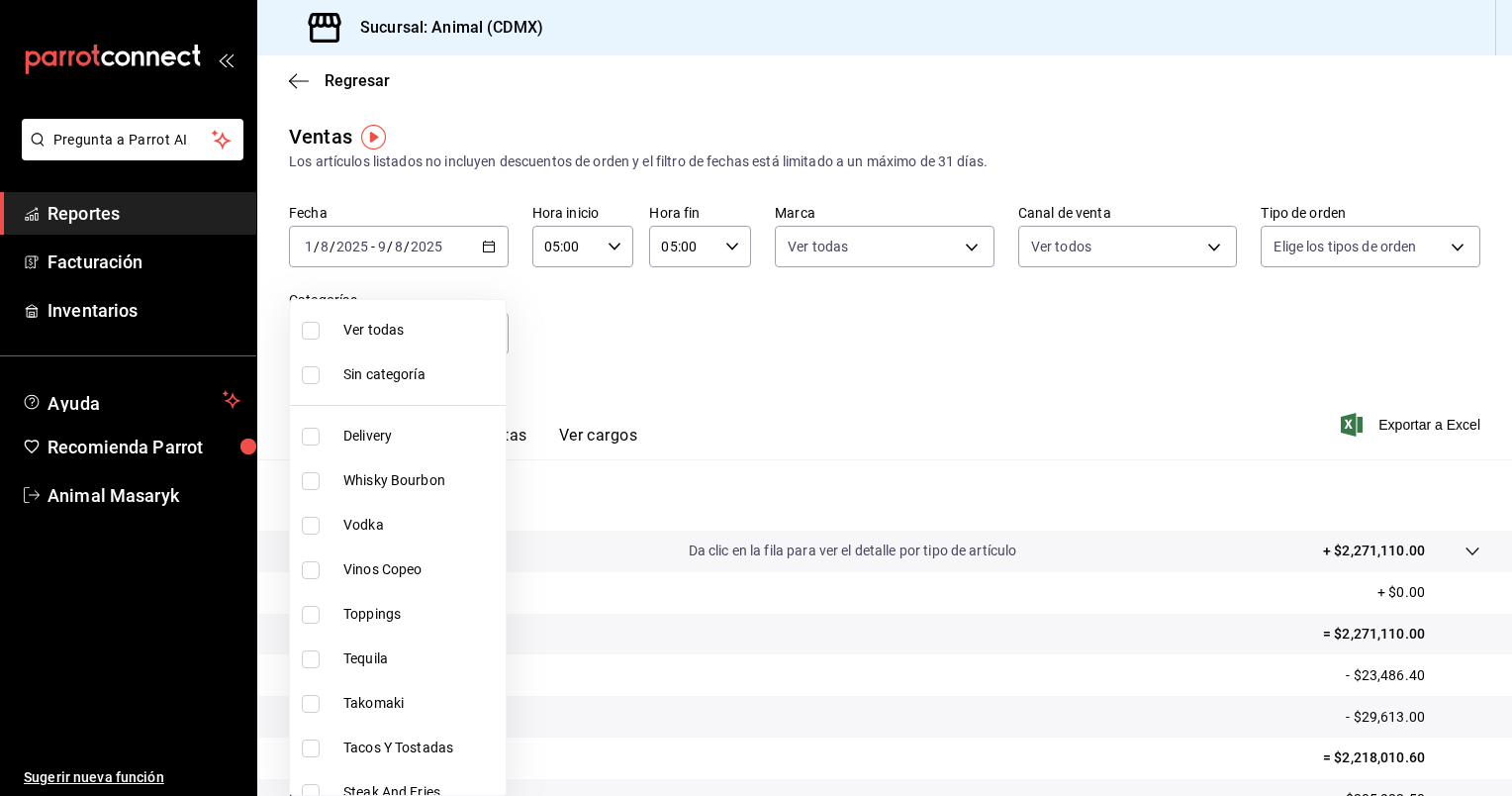 click on "Pregunta a Parrot AI Reportes   Facturación   Inventarios   Ayuda Recomienda Parrot   Animal Masaryk   Sugerir nueva función   Sucursal: Animal ([CITY]) Regresar Ventas Los artículos listados no incluyen descuentos de orden y el filtro de fechas está limitado a un máximo de 31 días. Fecha [DATE] 1 / 8 / [DATE] - [DATE] 9 / 8 / [DATE] Hora inicio 05:00 Hora inicio Hora fin 05:00 Hora fin Marca Ver todas cb0f6aec-1481-4e37-861c-bab9b3a65b14 Canal de venta Ver todos PARROT,UBER_EATS,RAPPI,DIDI_FOOD,ONLINE Tipo de orden Elige los tipos de orden Categorías Elige las categorías Ver resumen Ver ventas Ver cargos Exportar a Excel Resumen Total artículos Da clic en la fila para ver el detalle por tipo de artículo + $2,271,110.00 Cargos por servicio + $0.00 Venta bruta = $2,271,110.00 Descuentos totales - $23,486.40 Certificados de regalo - $29,613.00 Venta total = $2,218,010.60 Impuestos - $305,932.50 Venta neta = $1,912,078.10 Pregunta a Parrot AI Reportes   Facturación   Inventarios   Ayuda       Vodka" at bounding box center [756, 398] 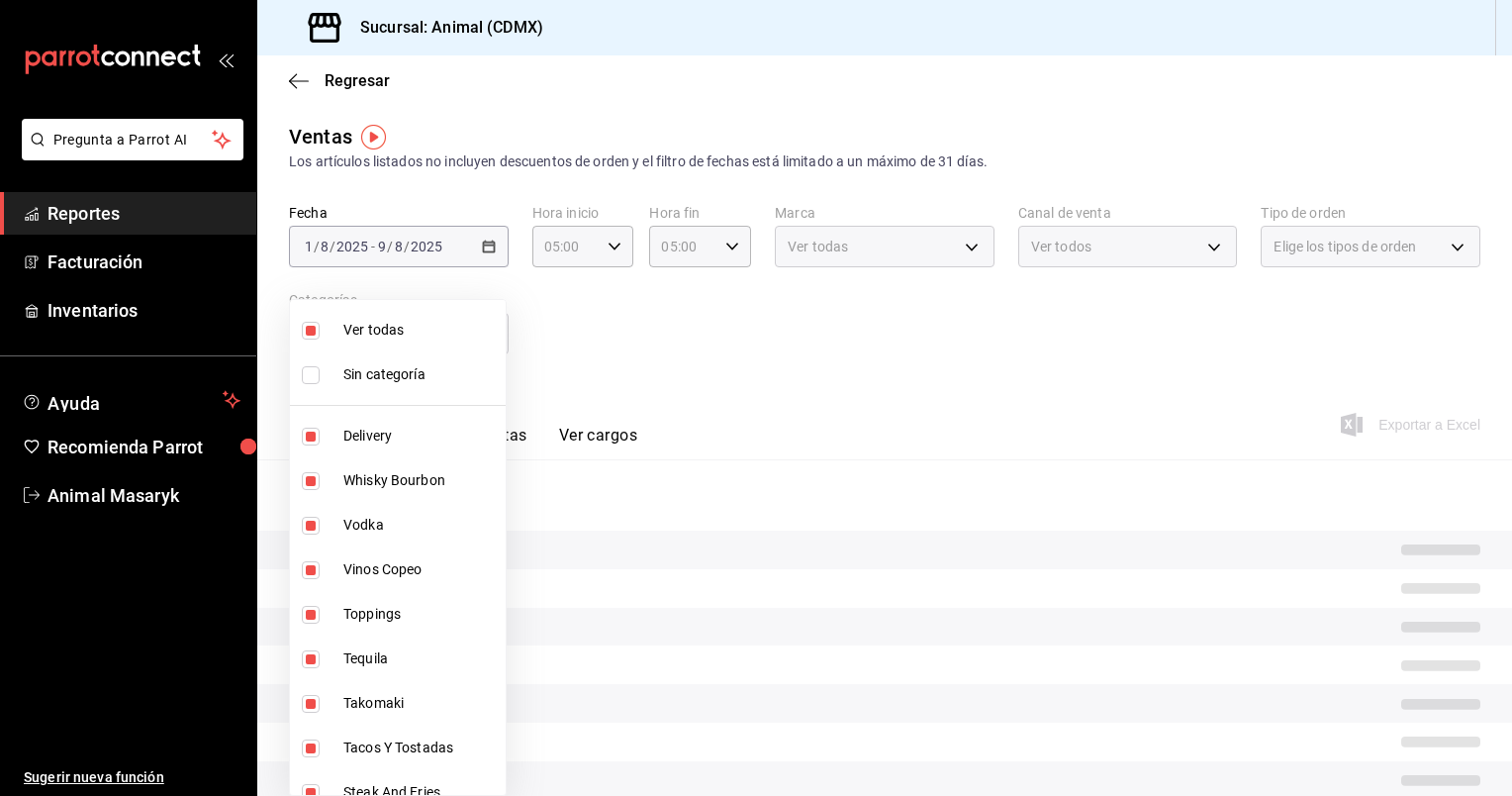 click at bounding box center [756, 398] 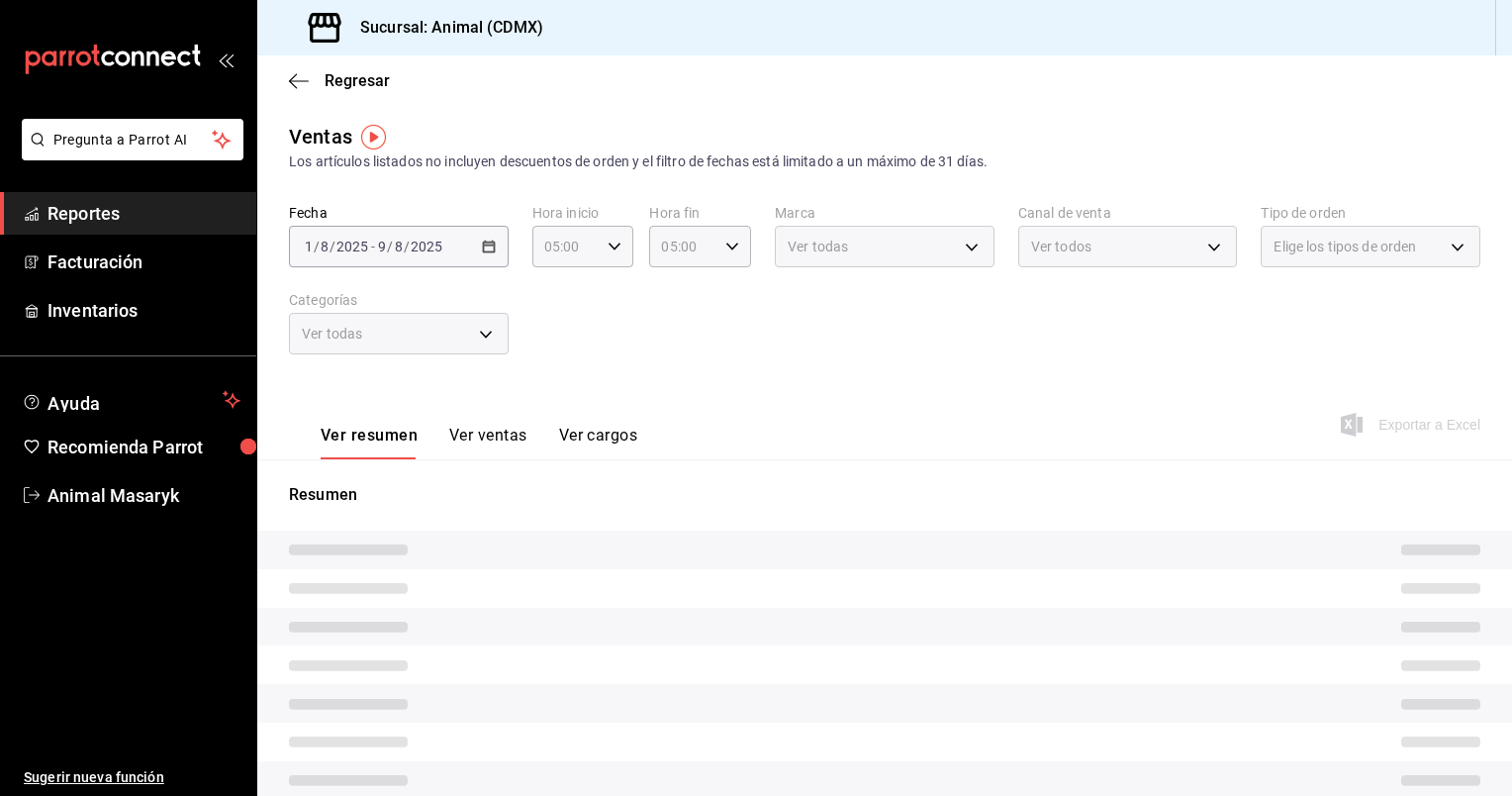 click on "Elige los tipos de orden" at bounding box center (1370, 247) 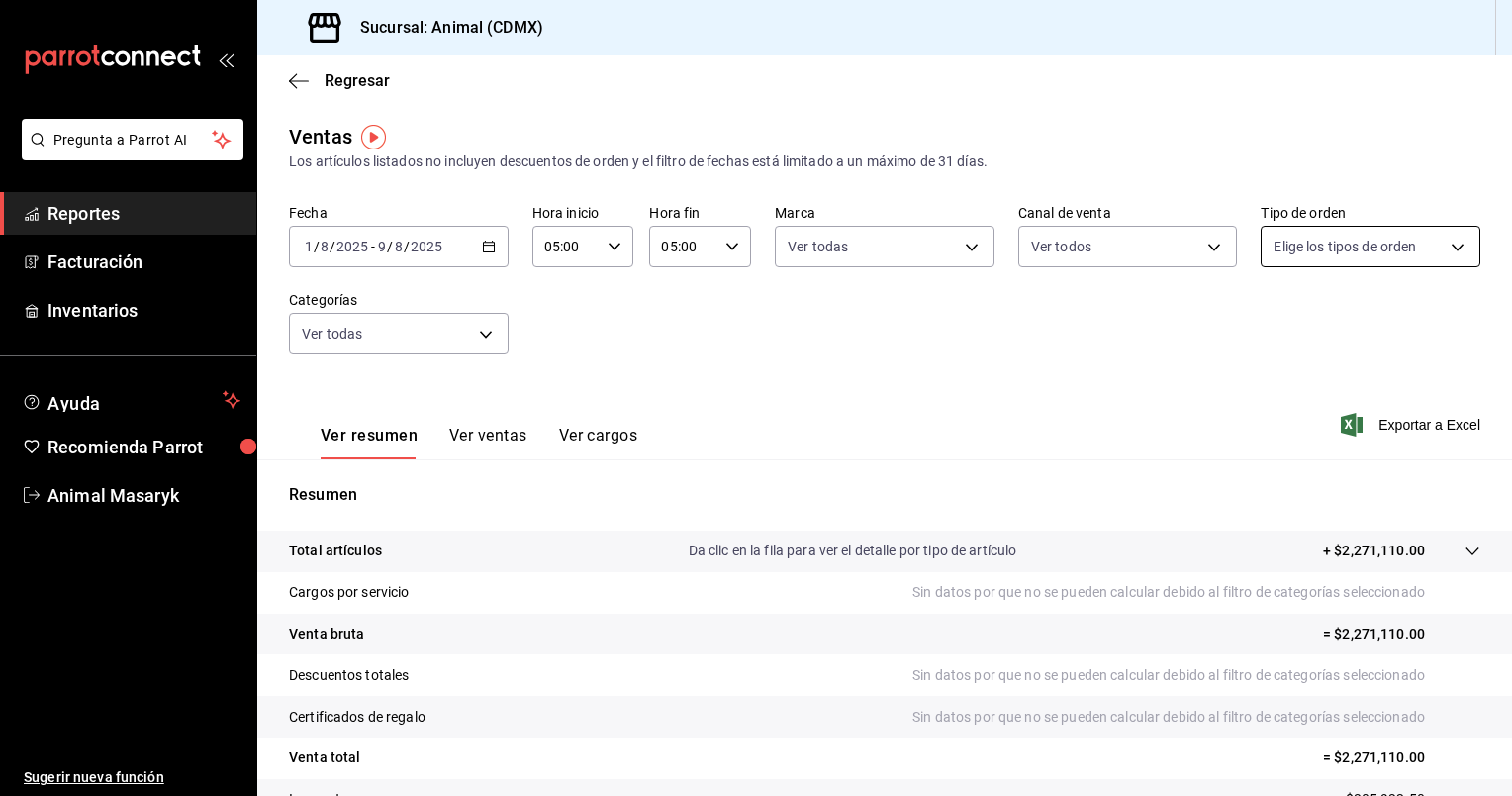 click on "Pregunta a Parrot AI Reportes   Facturación   Inventarios   Ayuda Recomienda Parrot   Animal Masaryk   Sugerir nueva función   Sucursal: Animal ([CITY]) Regresar Ventas Los artículos listados no incluyen descuentos de orden y el filtro de fechas está limitado a un máximo de 31 días. Fecha [DATE] 1 / 8 / [DATE] - [DATE] 9 / 8 / [DATE] Hora inicio 05:00 Hora inicio Hora fin 05:00 Hora fin Marca Ver todas cb0f6aec-1481-4e37-861c-bab9b3a65b14 Canal de venta Ver todos PARROT,UBER_EATS,RAPPI,DIDI_FOOD,ONLINE Tipo de orden Elige los tipos de orden Categorías Ver todas Ver resumen Ver ventas Ver cargos Exportar a Excel Resumen Total artículos Da clic en la fila para ver el detalle por tipo de artículo + $2,271,110.00 Cargos por servicio  Sin datos por que no se pueden calcular debido al filtro de categorías seleccionado Venta bruta = $2,271,110.00 Descuentos totales  Sin datos por que no se pueden calcular debido al filtro de categorías seleccionado Certificados de regalo Venta total = $2,271,110.00" at bounding box center [756, 398] 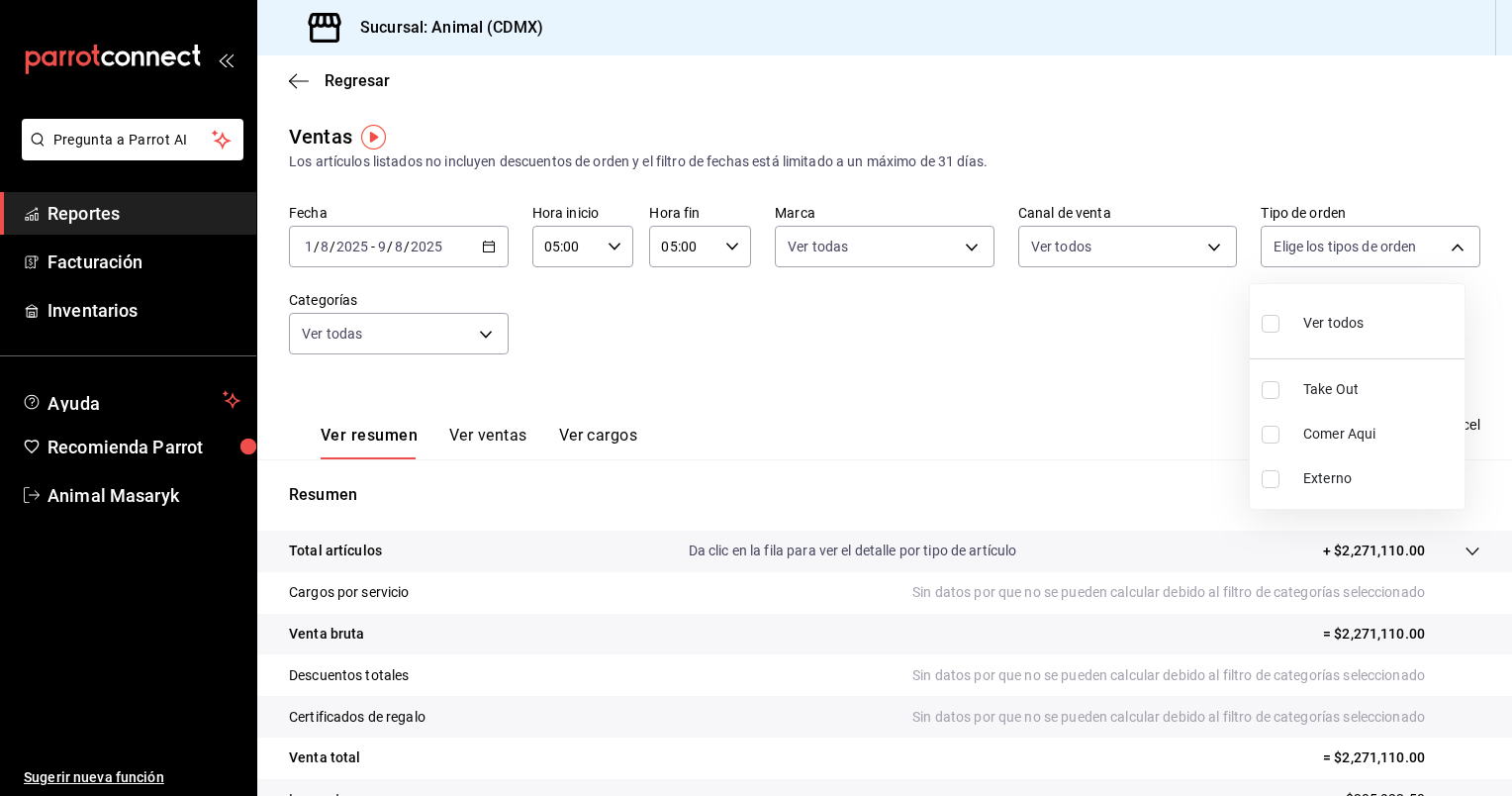 click on "Ver todos" at bounding box center (1333, 323) 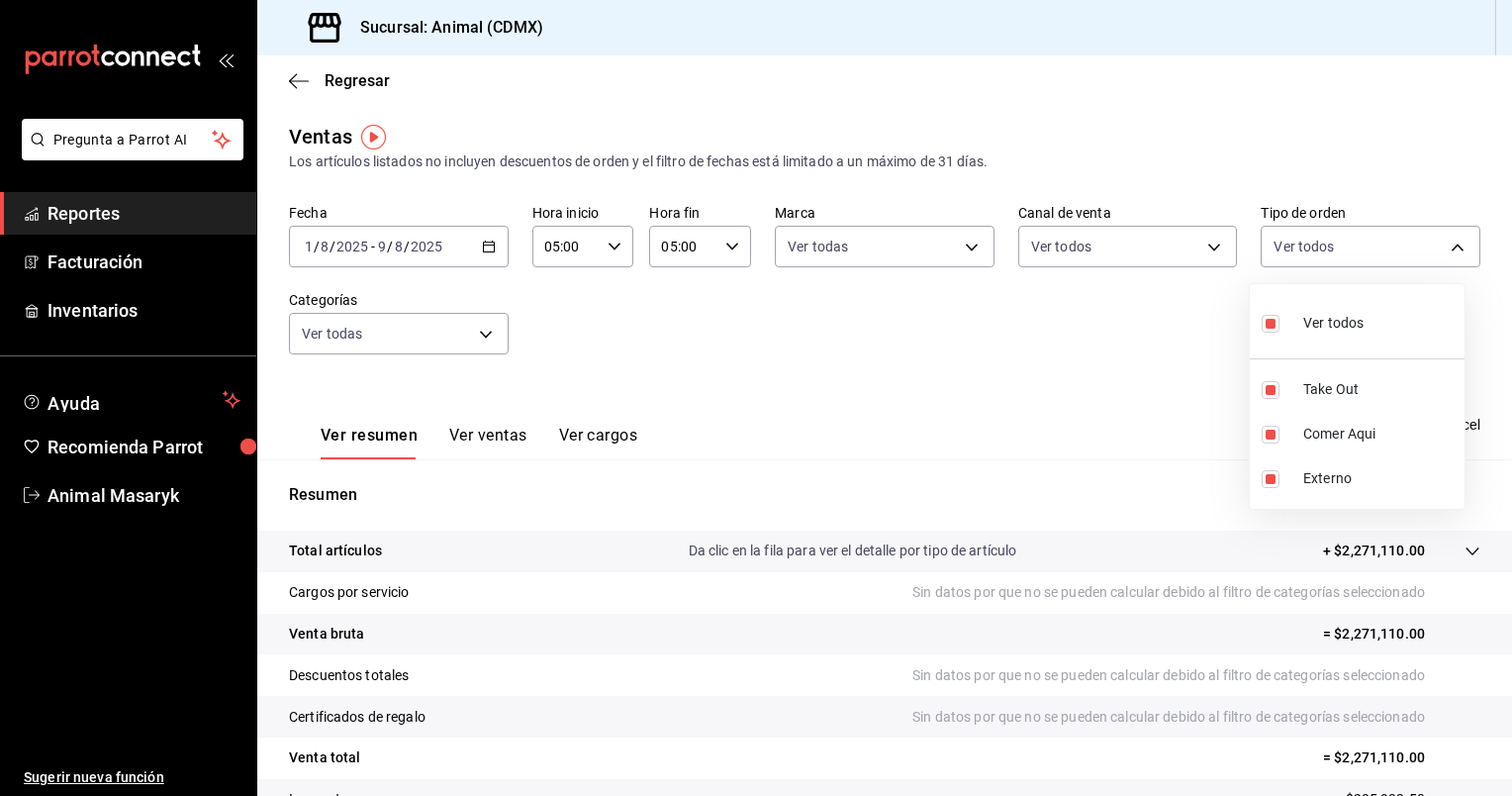 click at bounding box center [756, 398] 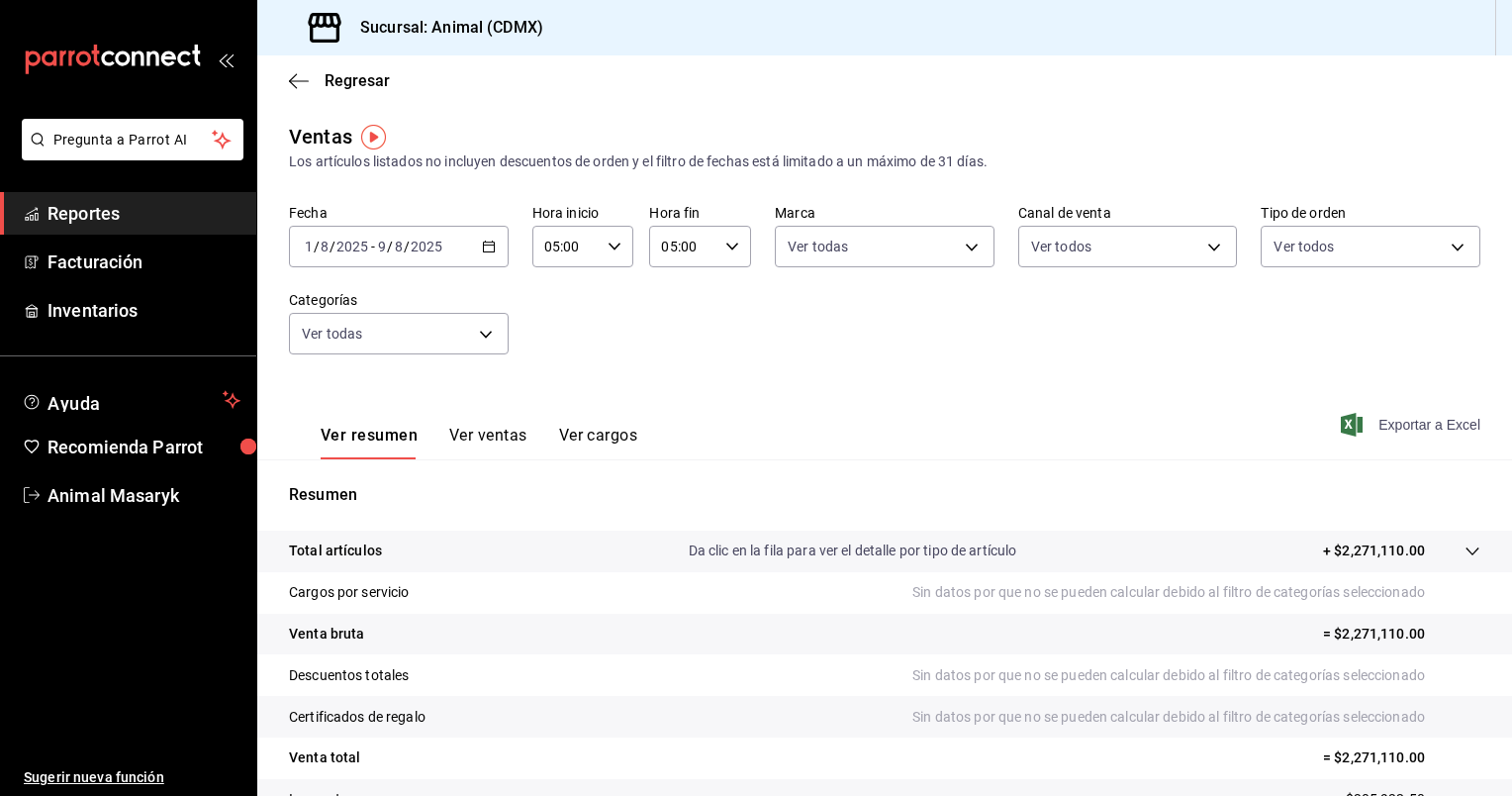 click on "Exportar a Excel" at bounding box center (1412, 425) 